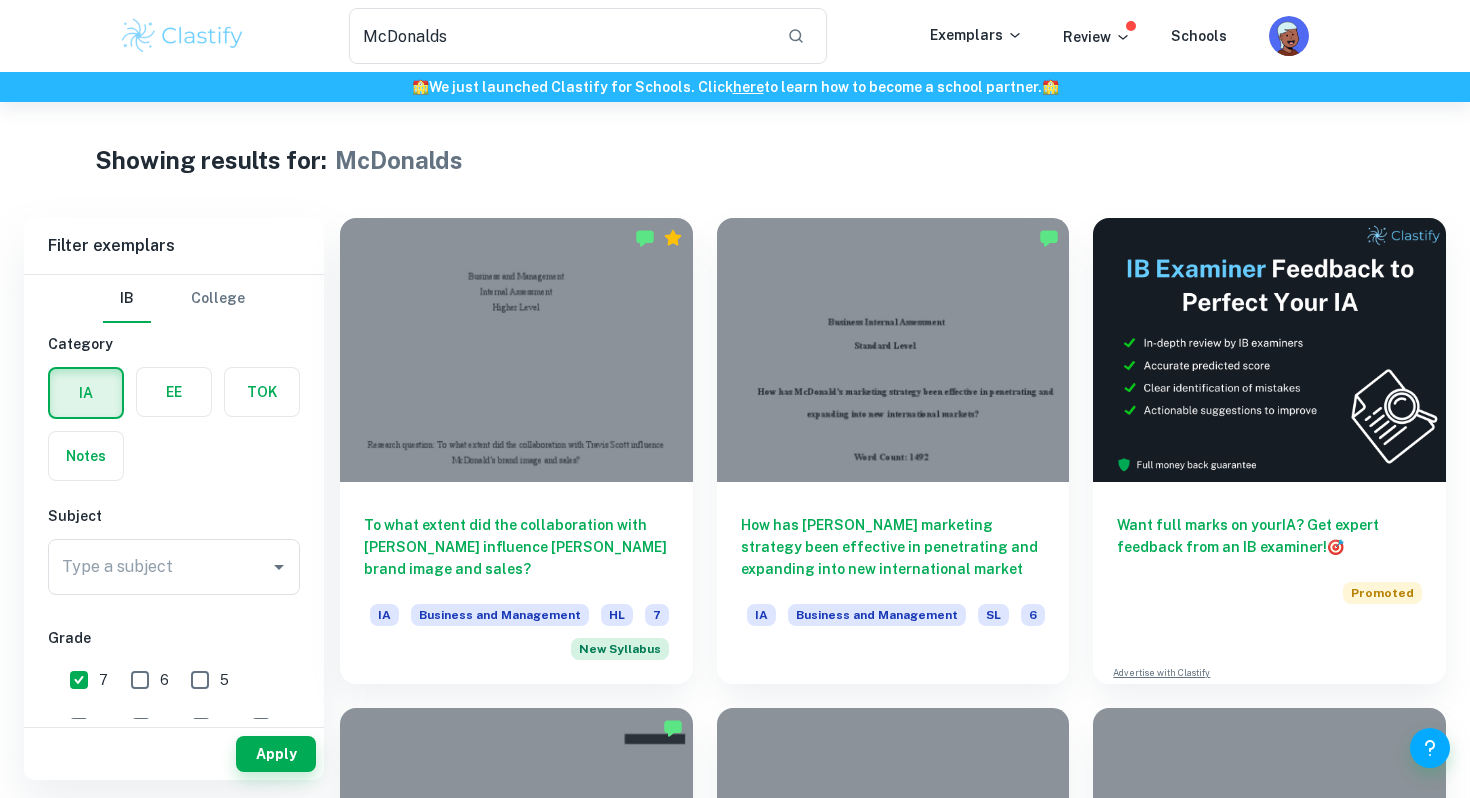 scroll, scrollTop: 0, scrollLeft: 0, axis: both 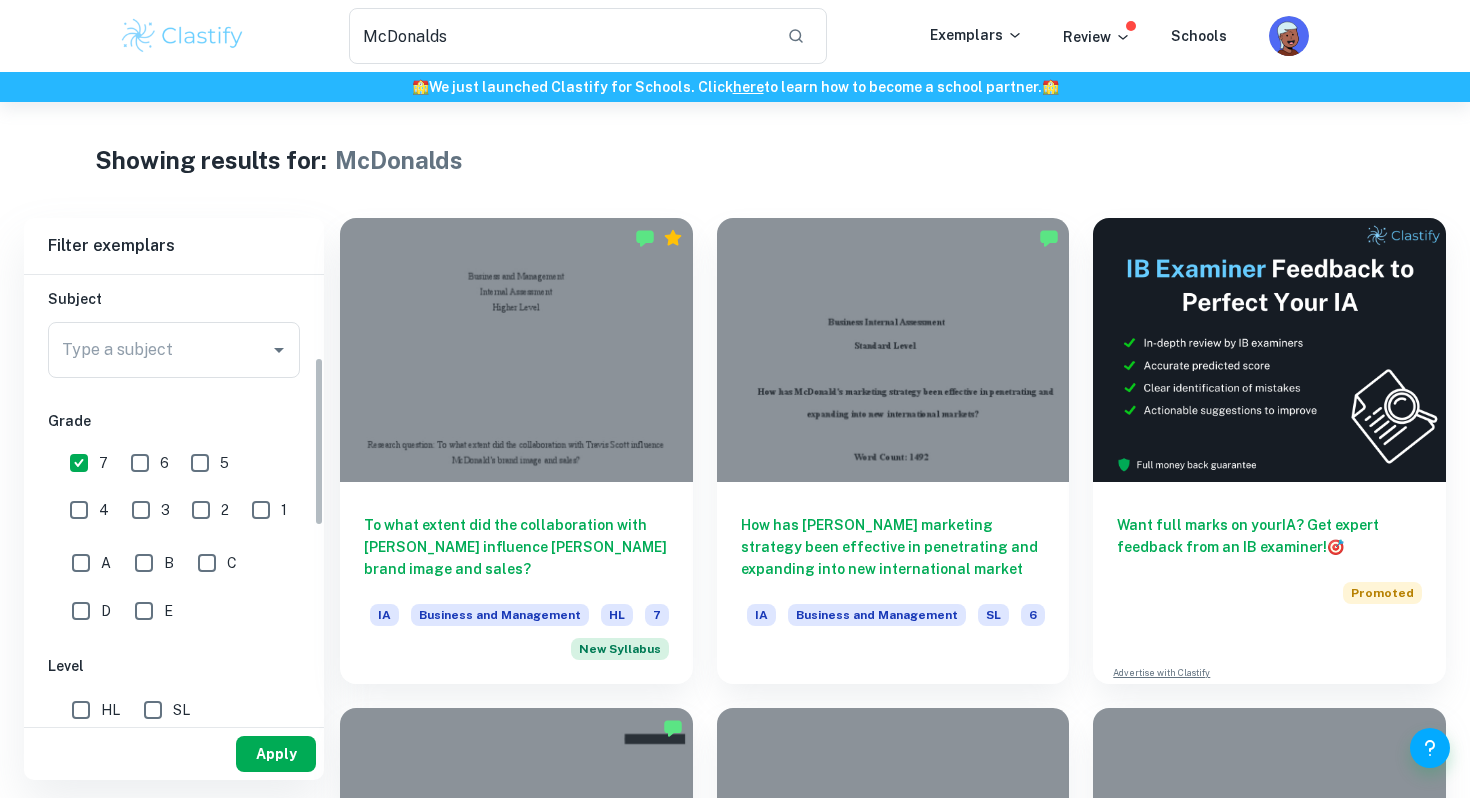 click on "Apply" at bounding box center (276, 754) 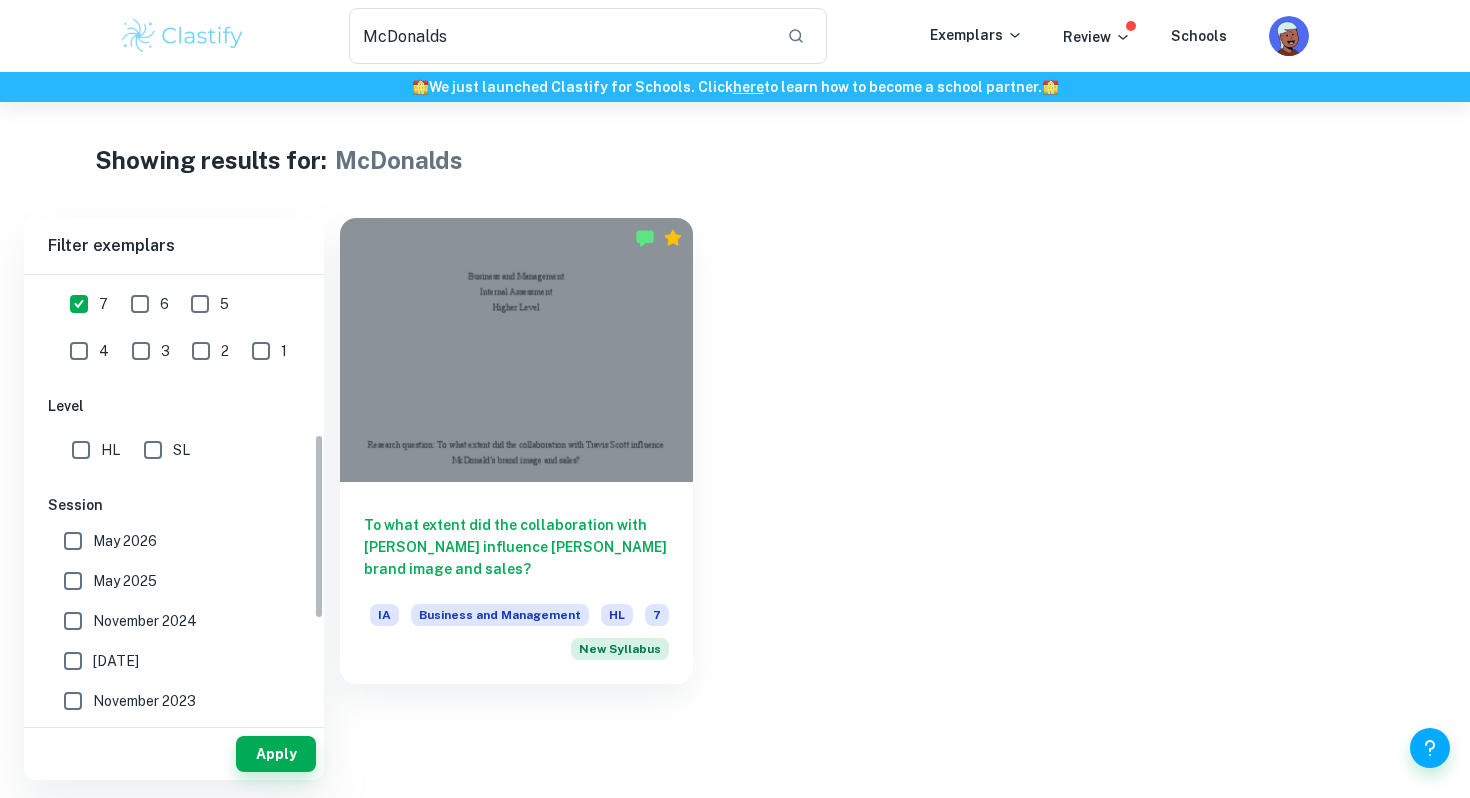 scroll, scrollTop: 445, scrollLeft: 0, axis: vertical 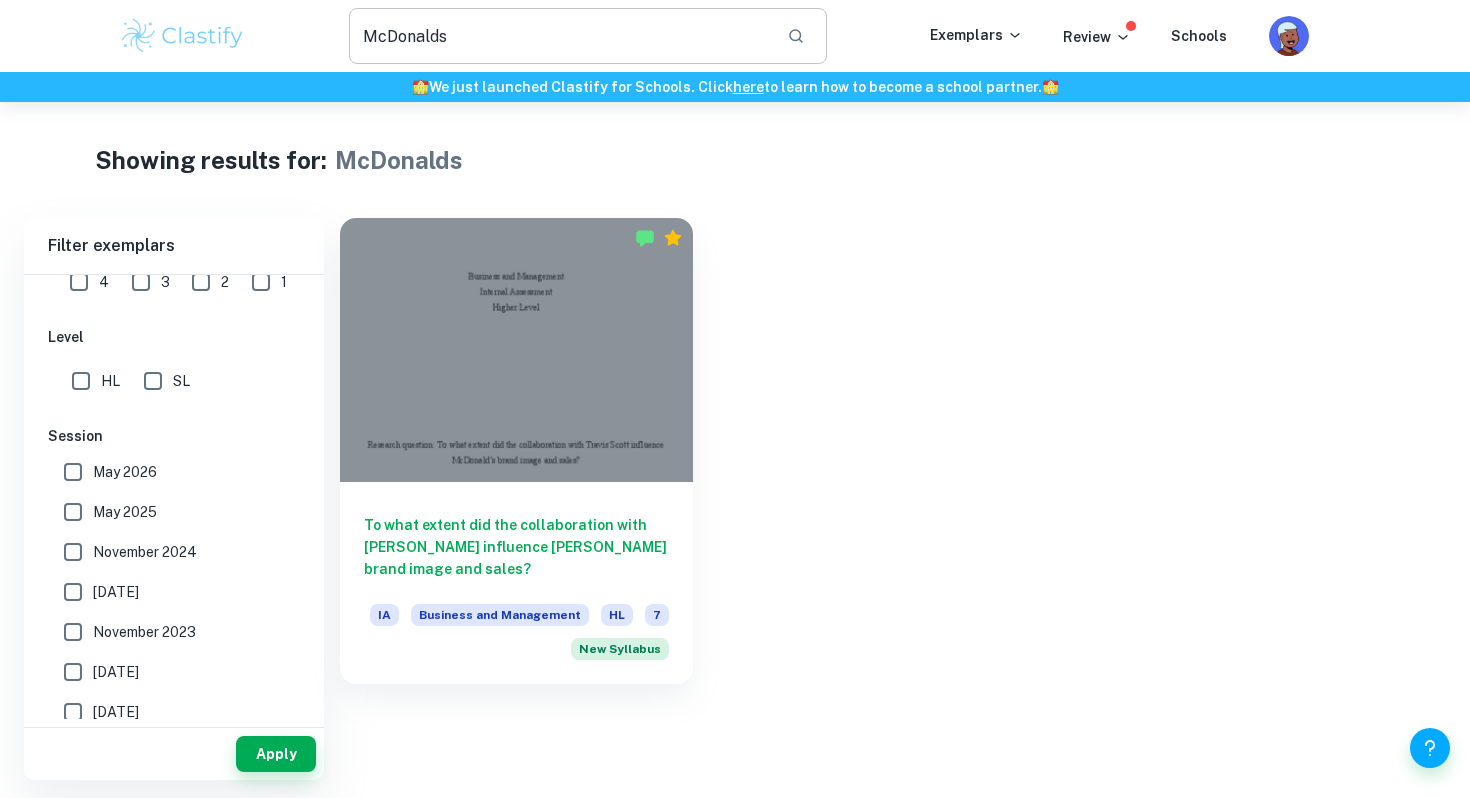 click on "McDonalds" at bounding box center [560, 36] 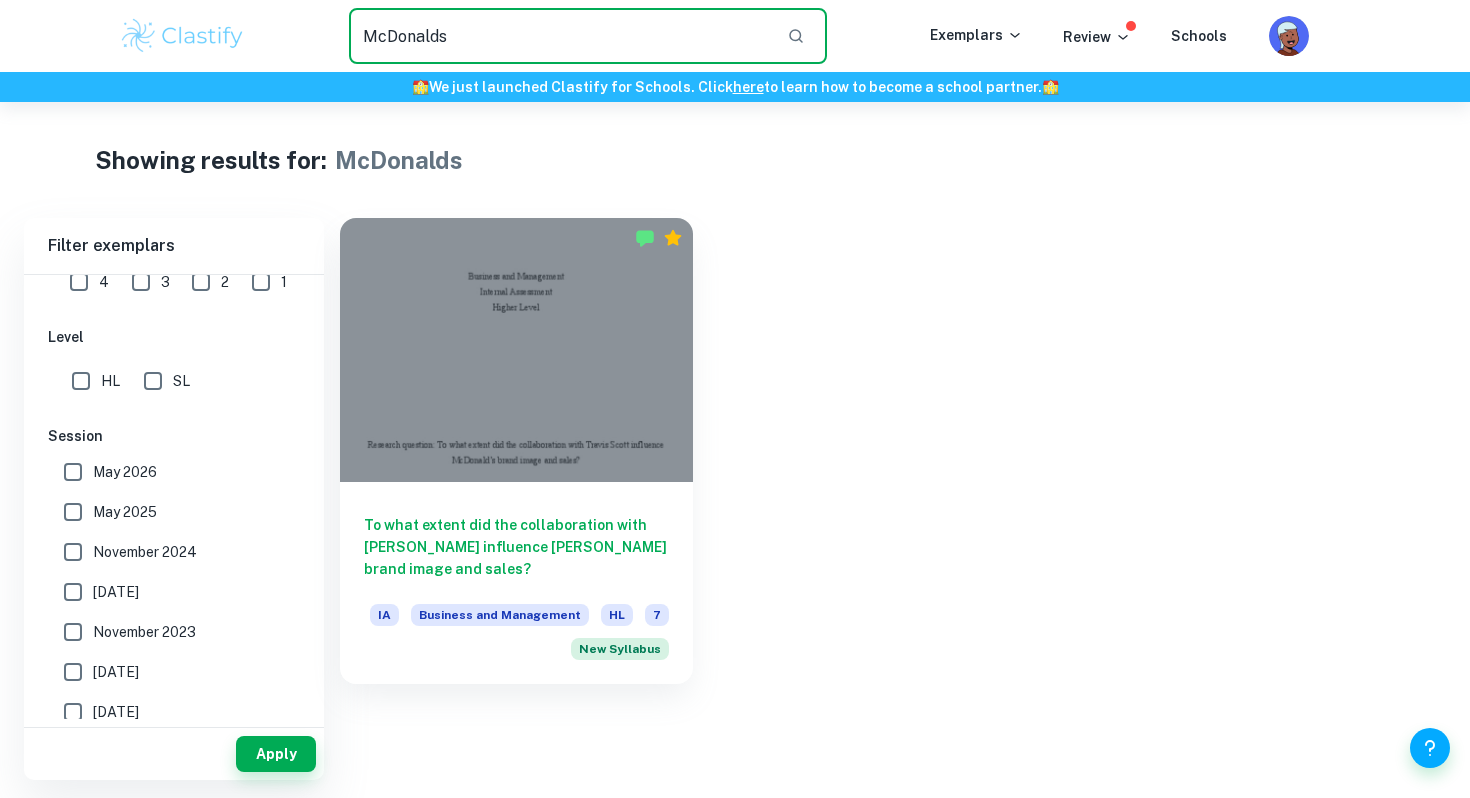 click on "McDonalds" at bounding box center (560, 36) 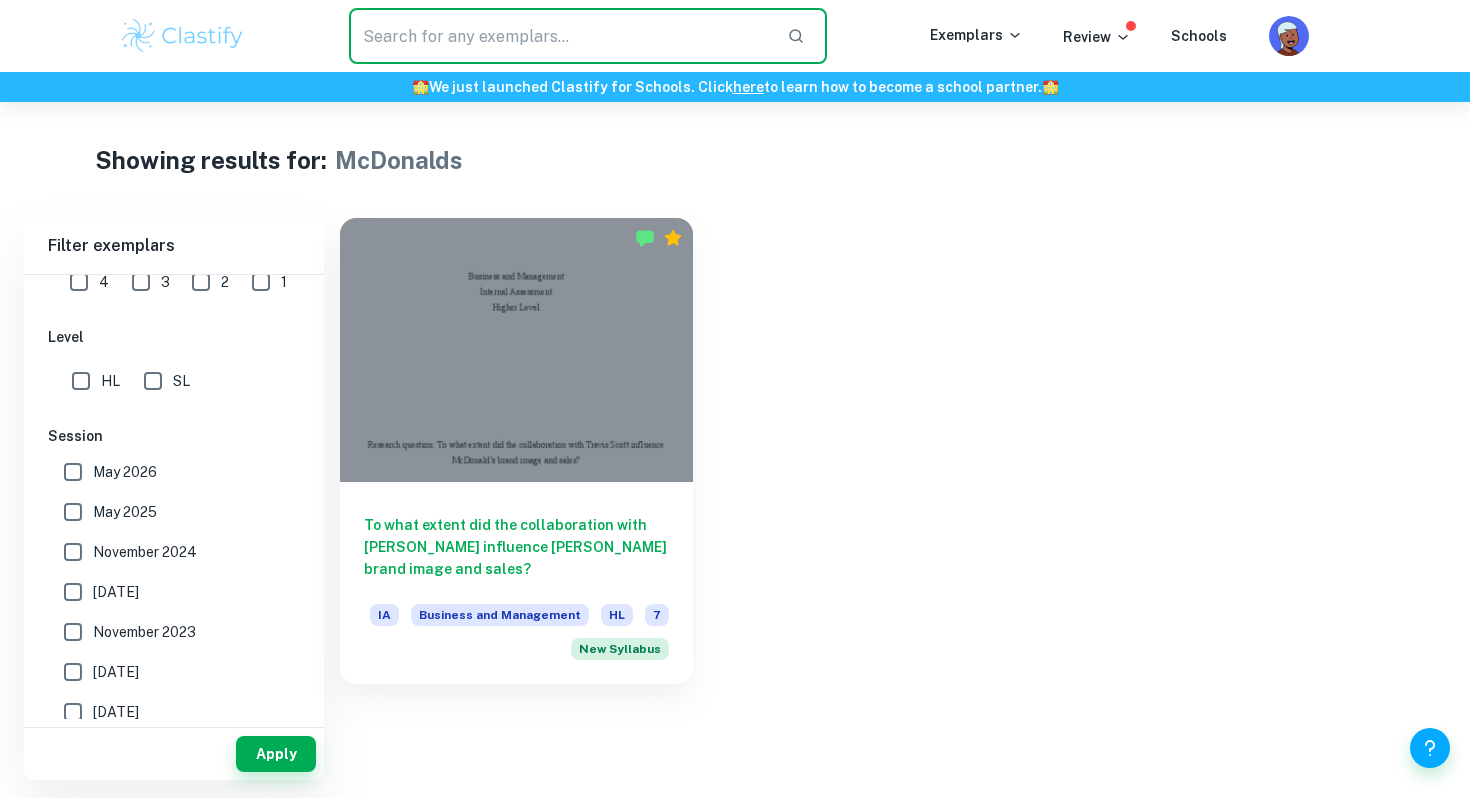 type on "\" 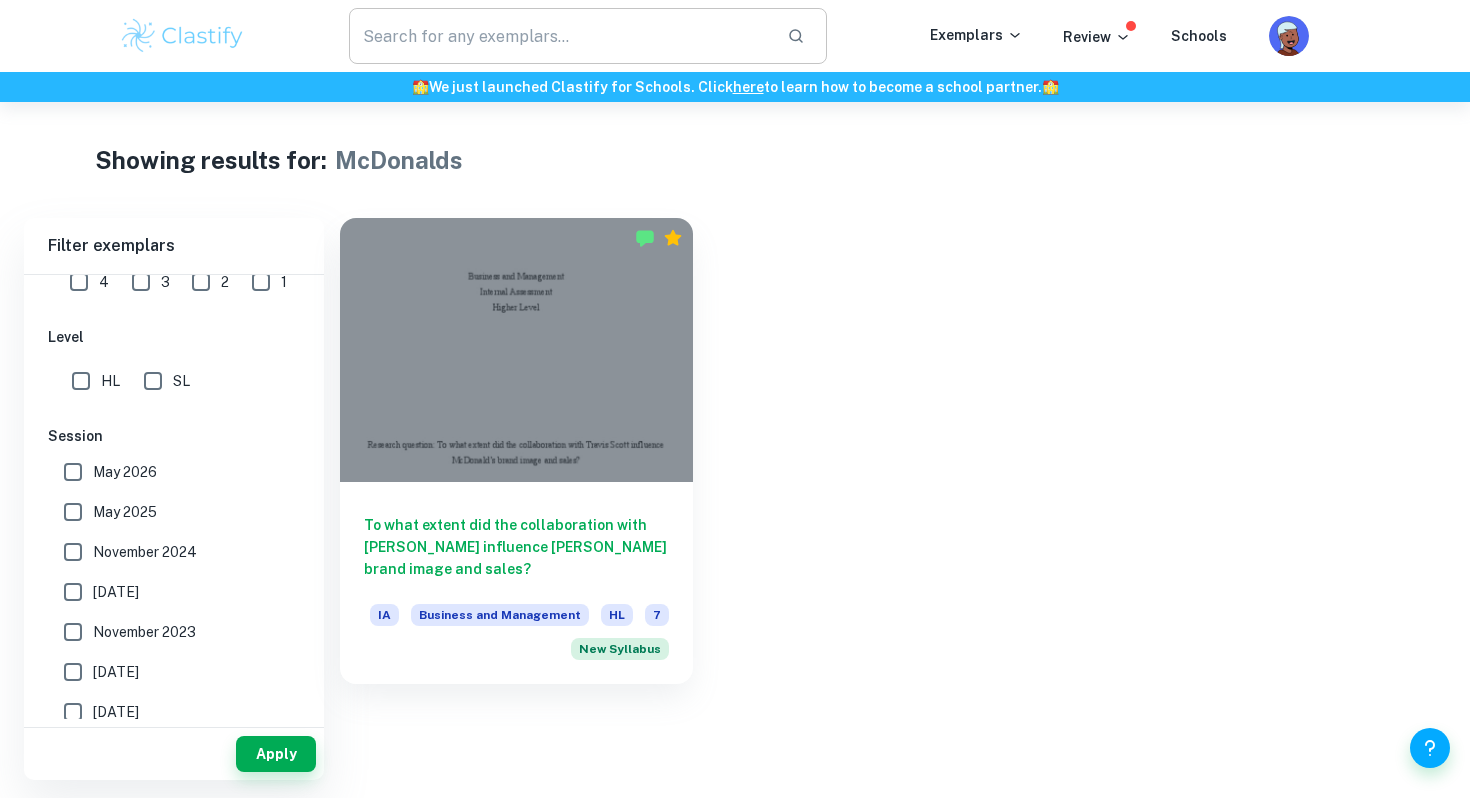 click 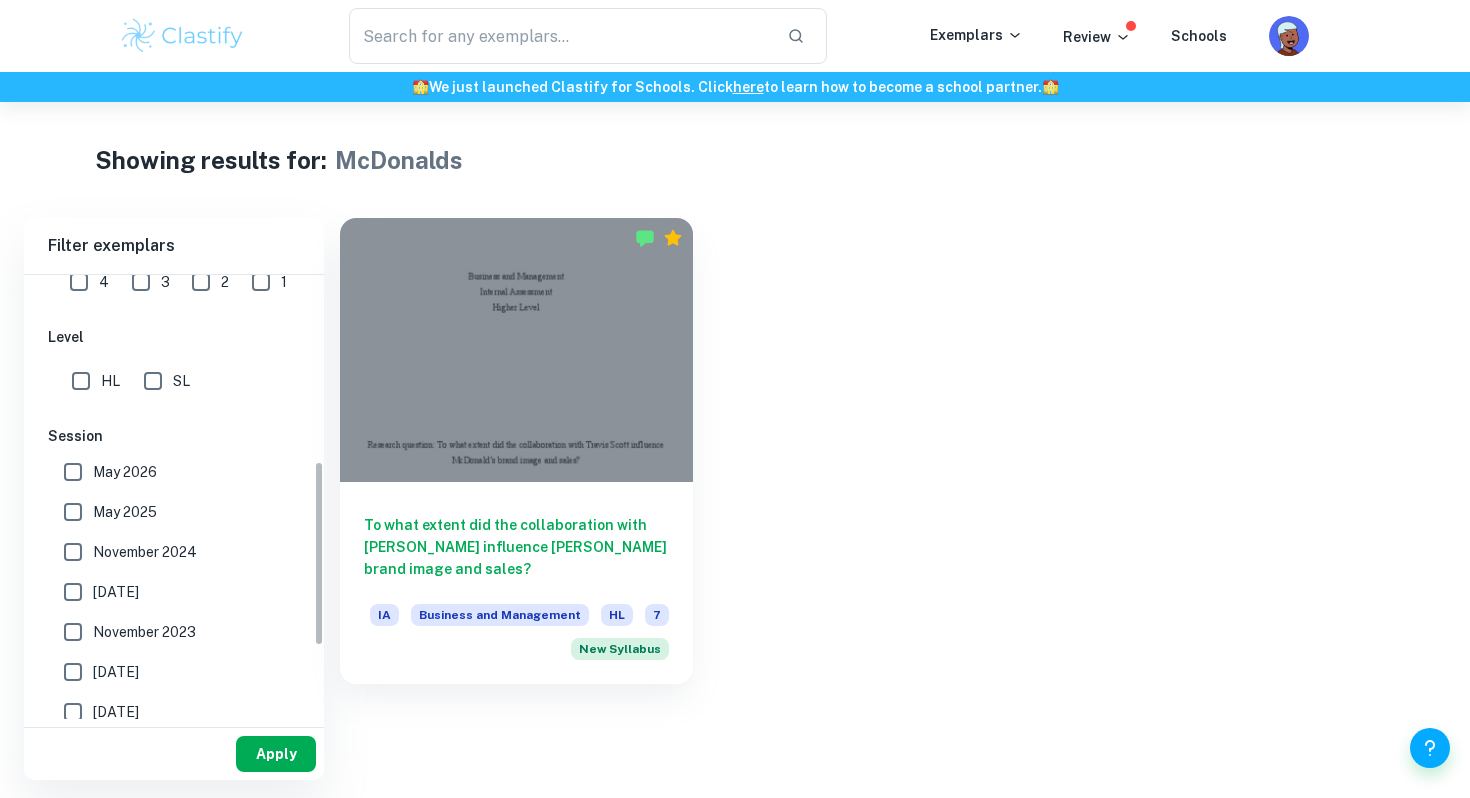 click on "Apply" at bounding box center [276, 754] 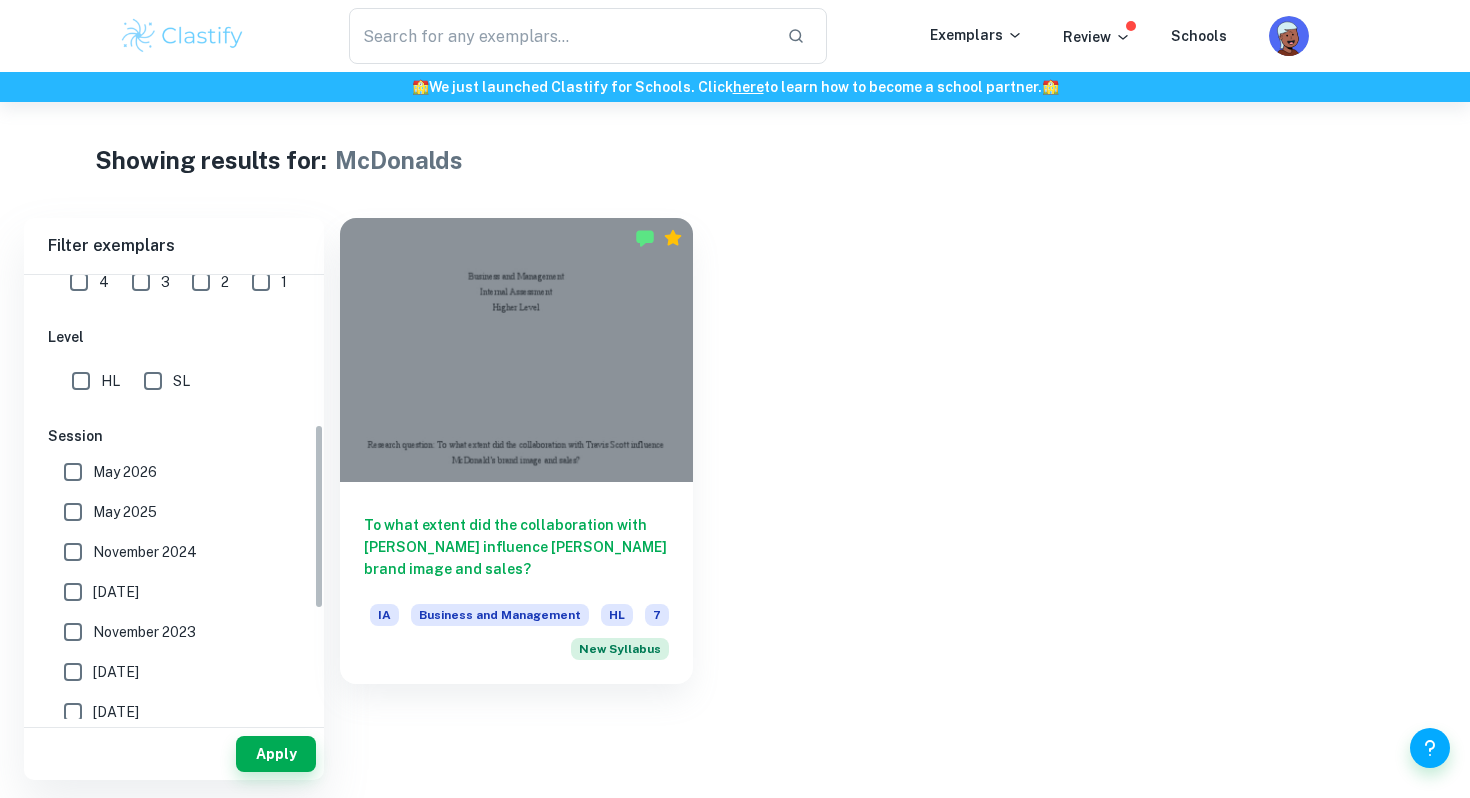 scroll, scrollTop: 0, scrollLeft: 0, axis: both 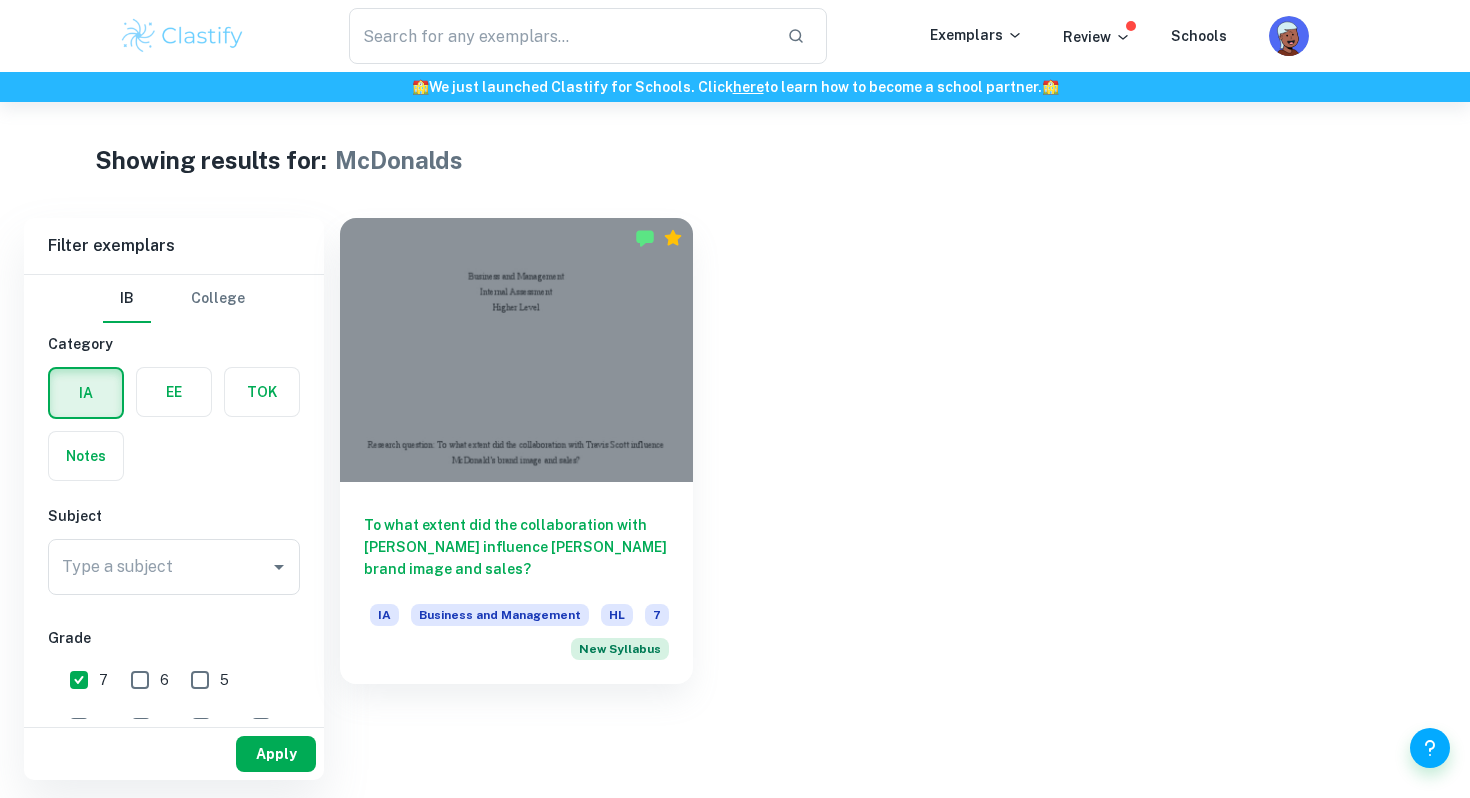 click on "Apply" at bounding box center (276, 754) 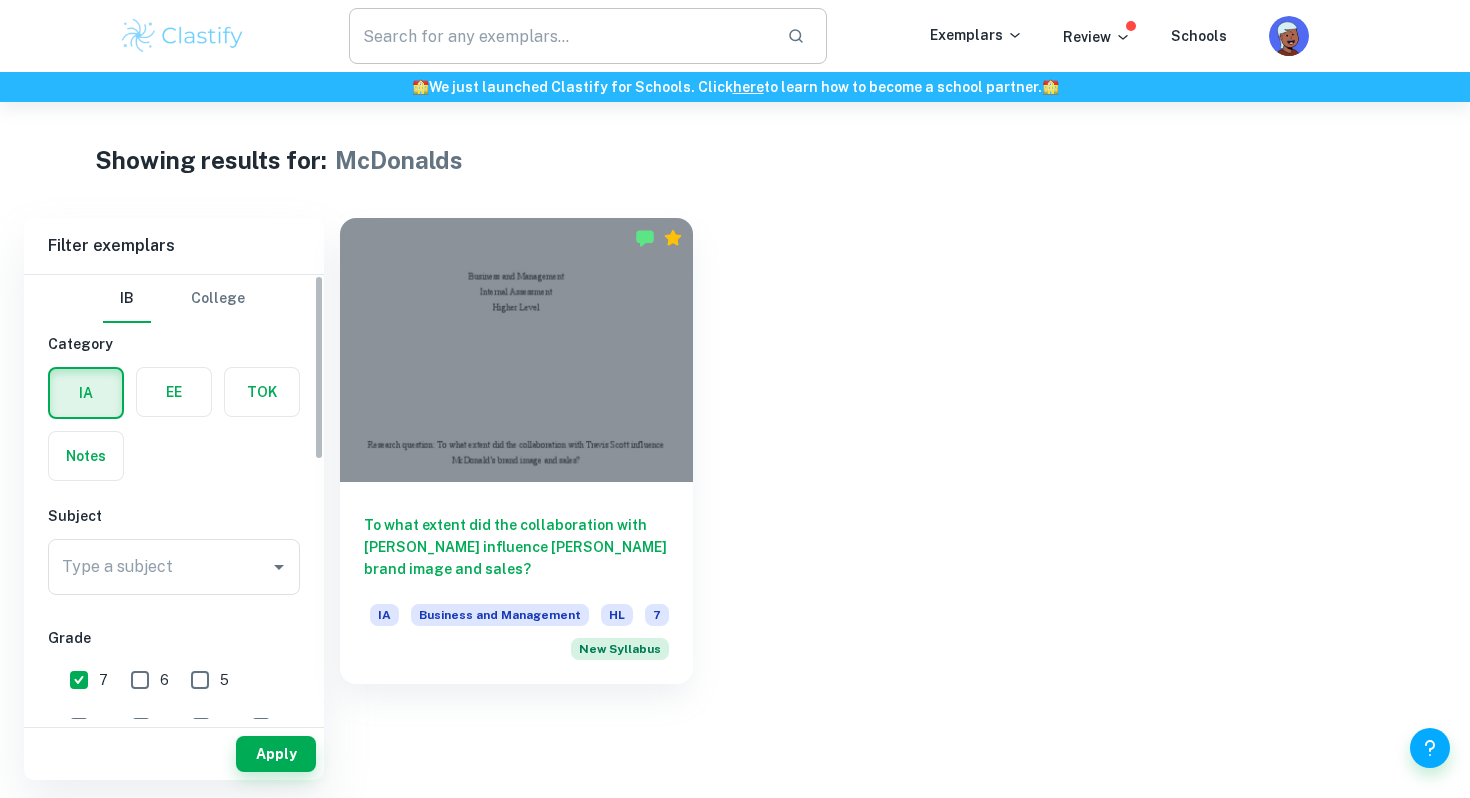 click at bounding box center [560, 36] 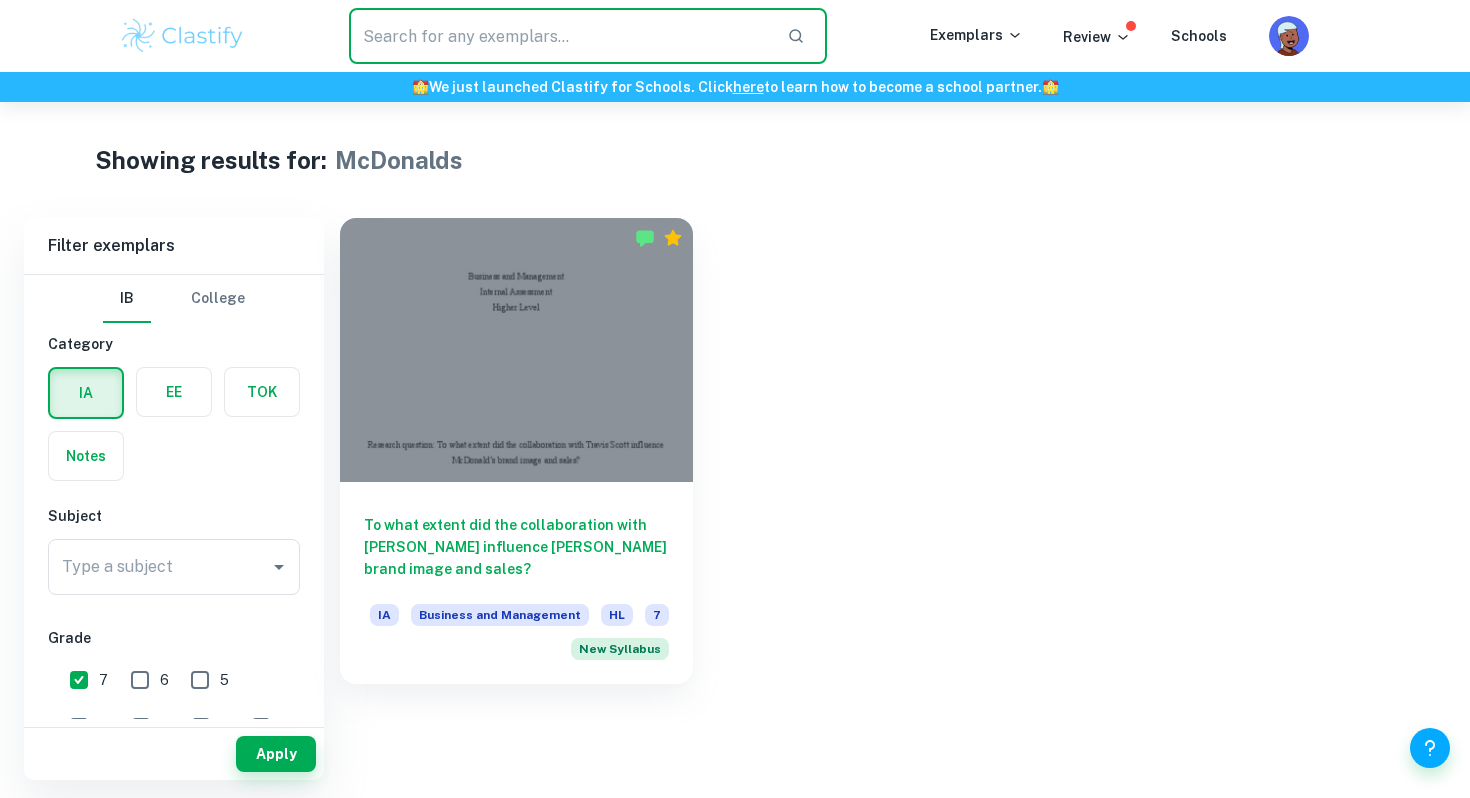 click at bounding box center [560, 36] 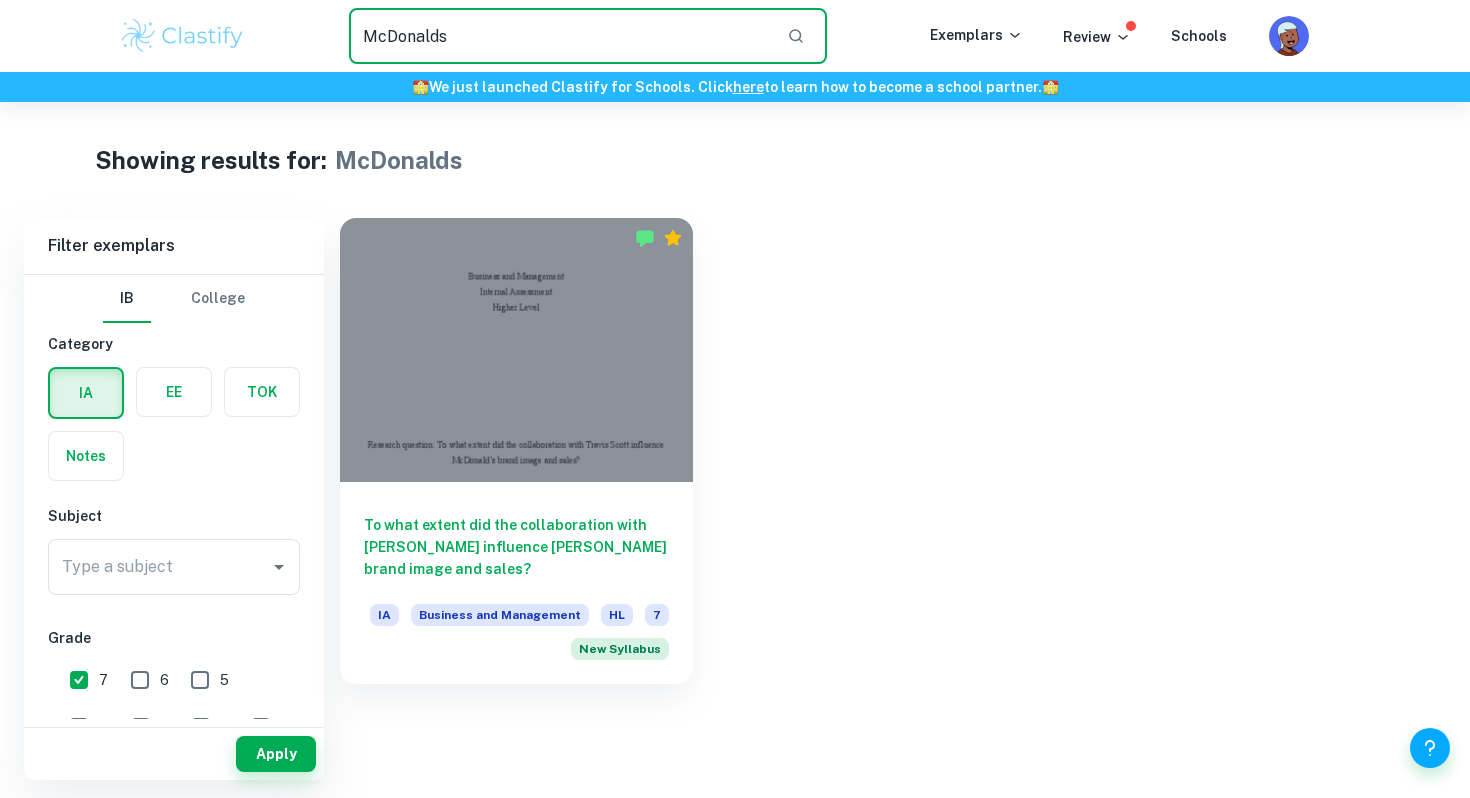 type 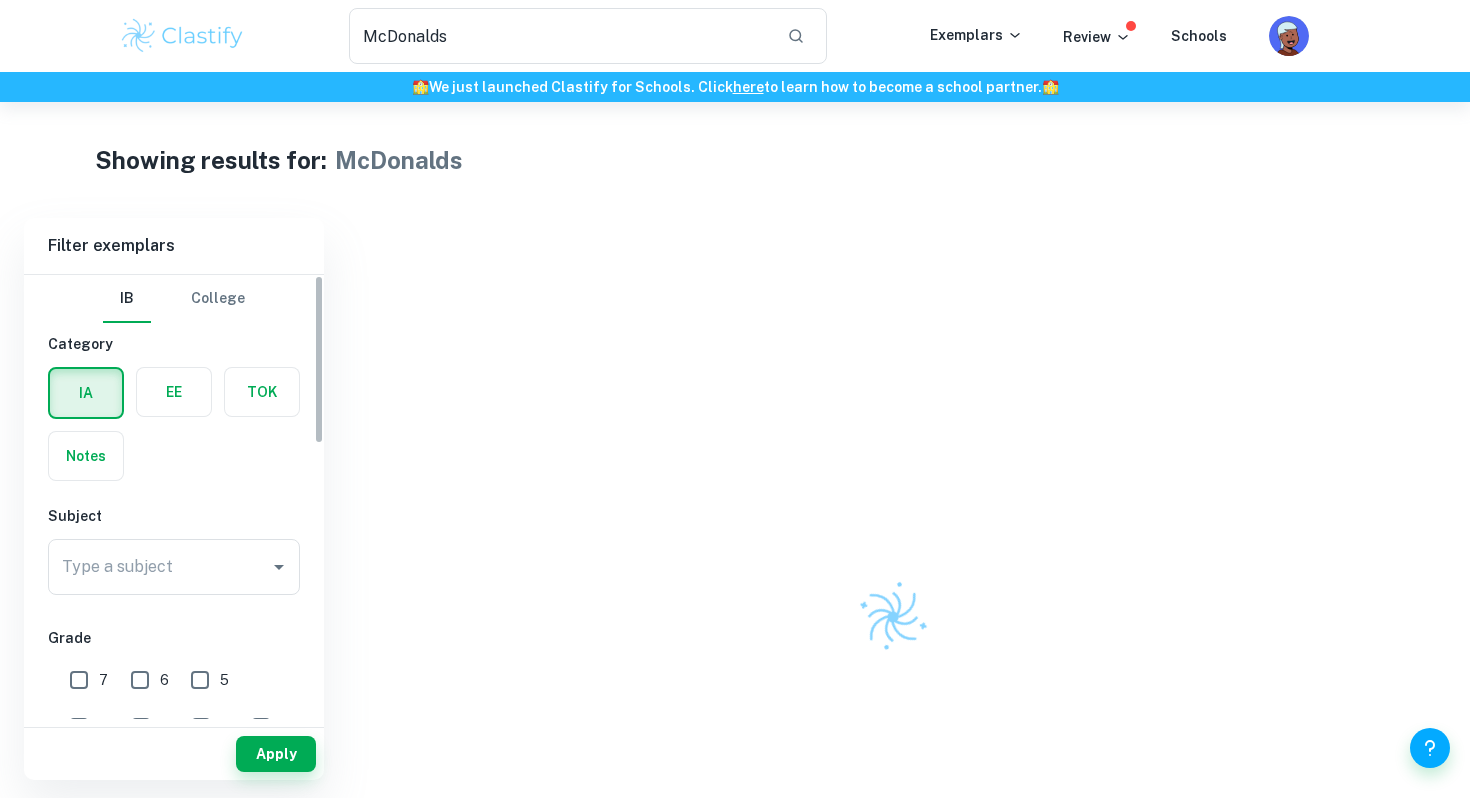 scroll, scrollTop: 0, scrollLeft: 0, axis: both 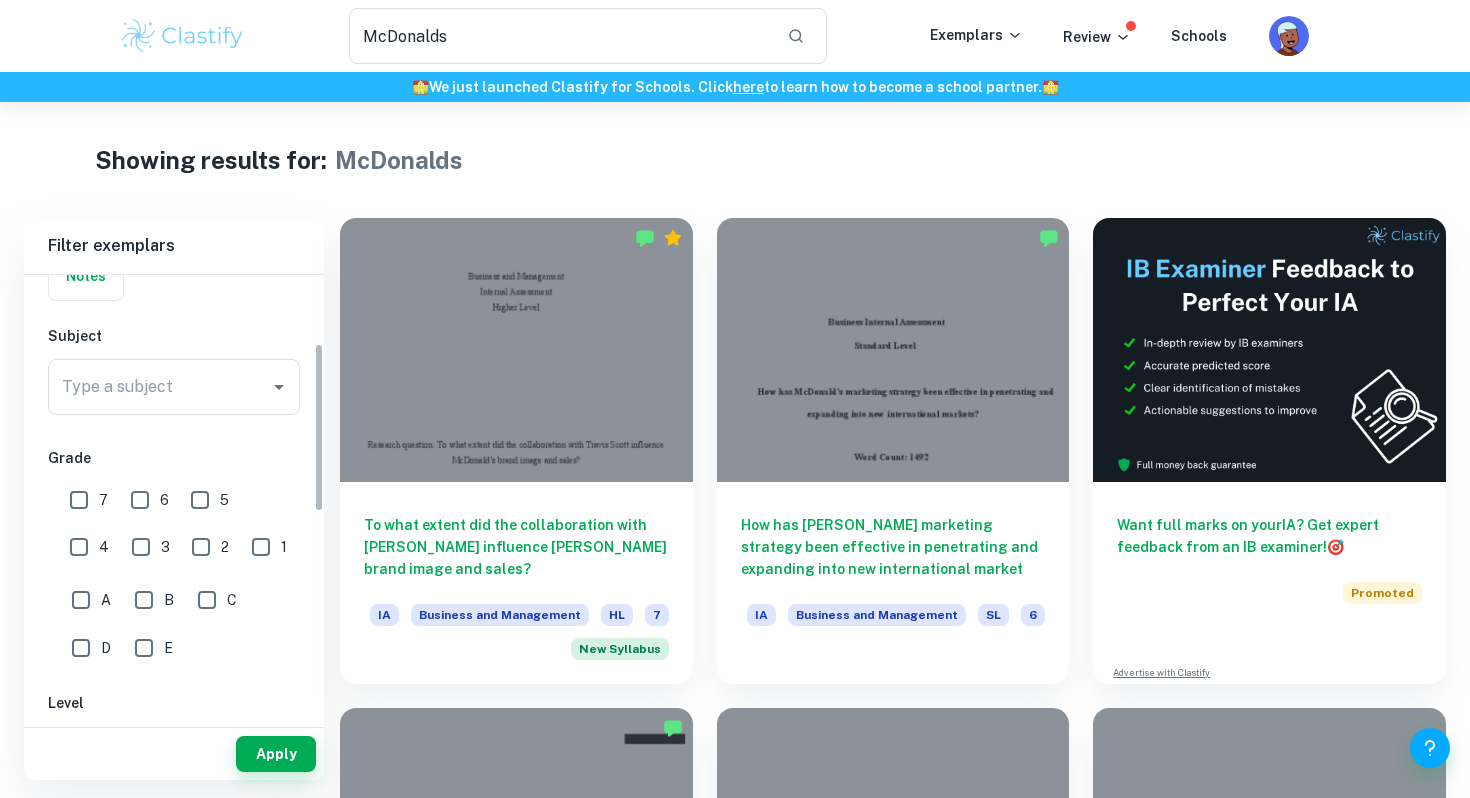 click on "7" at bounding box center [79, 500] 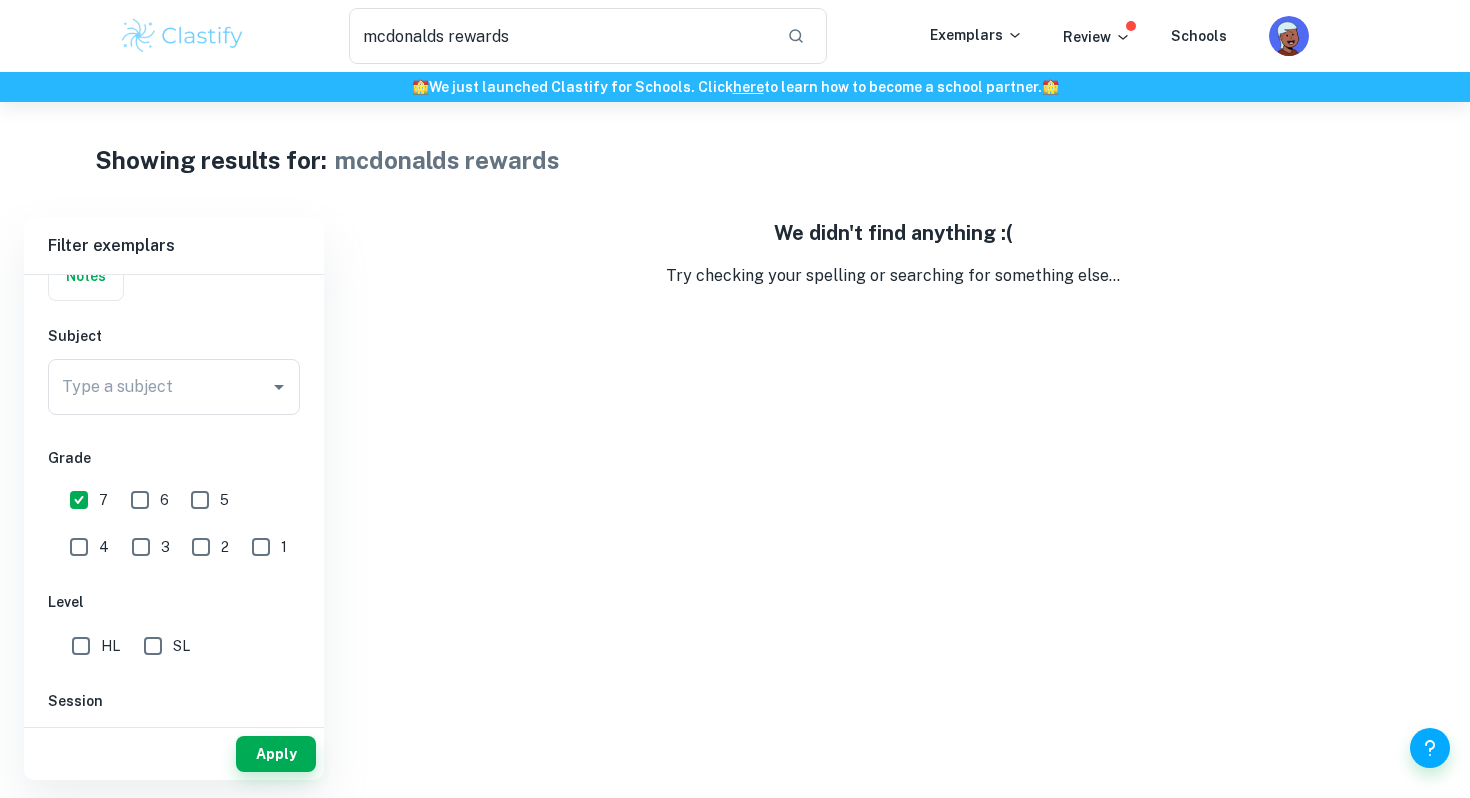 type on "mcdonalds" 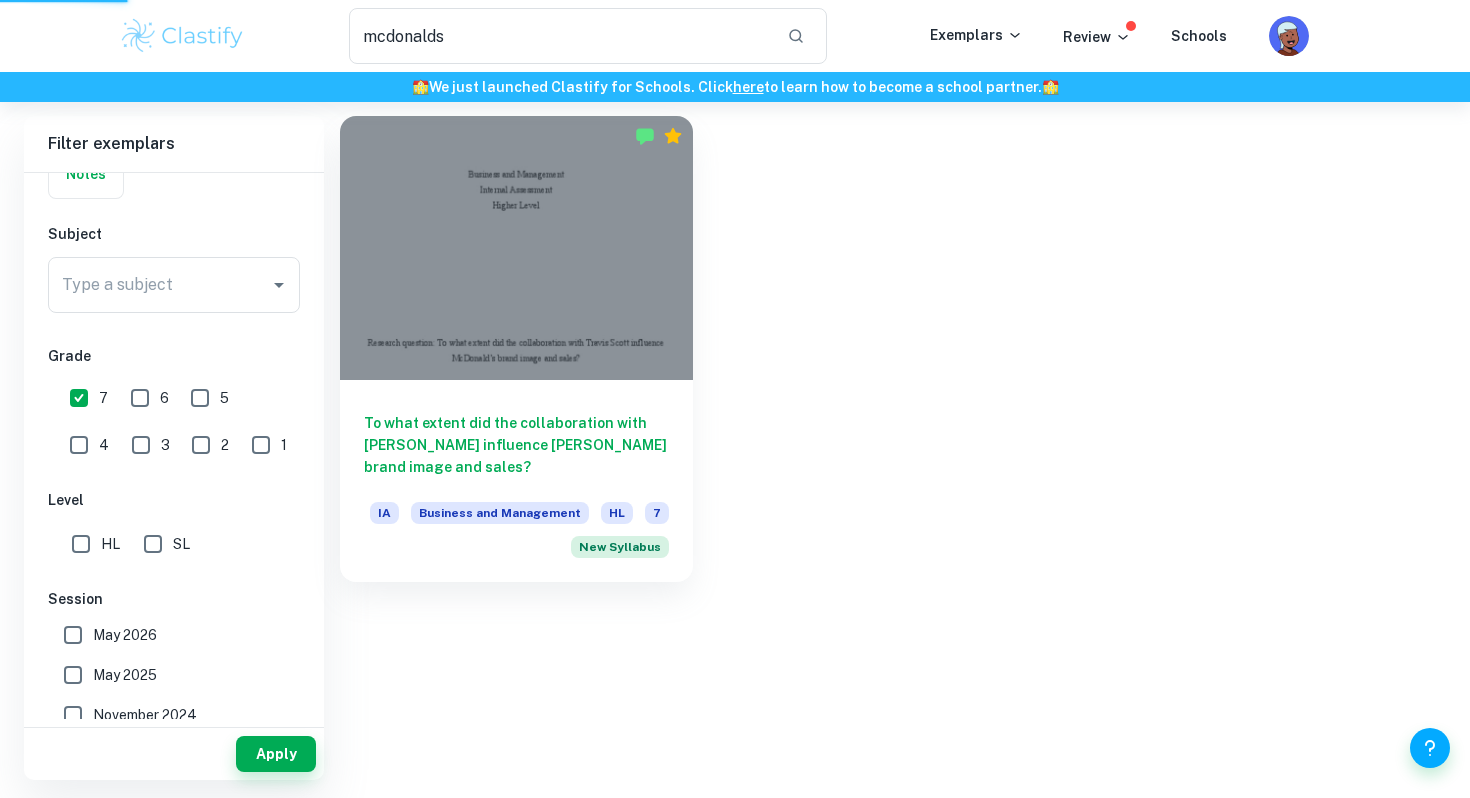 type 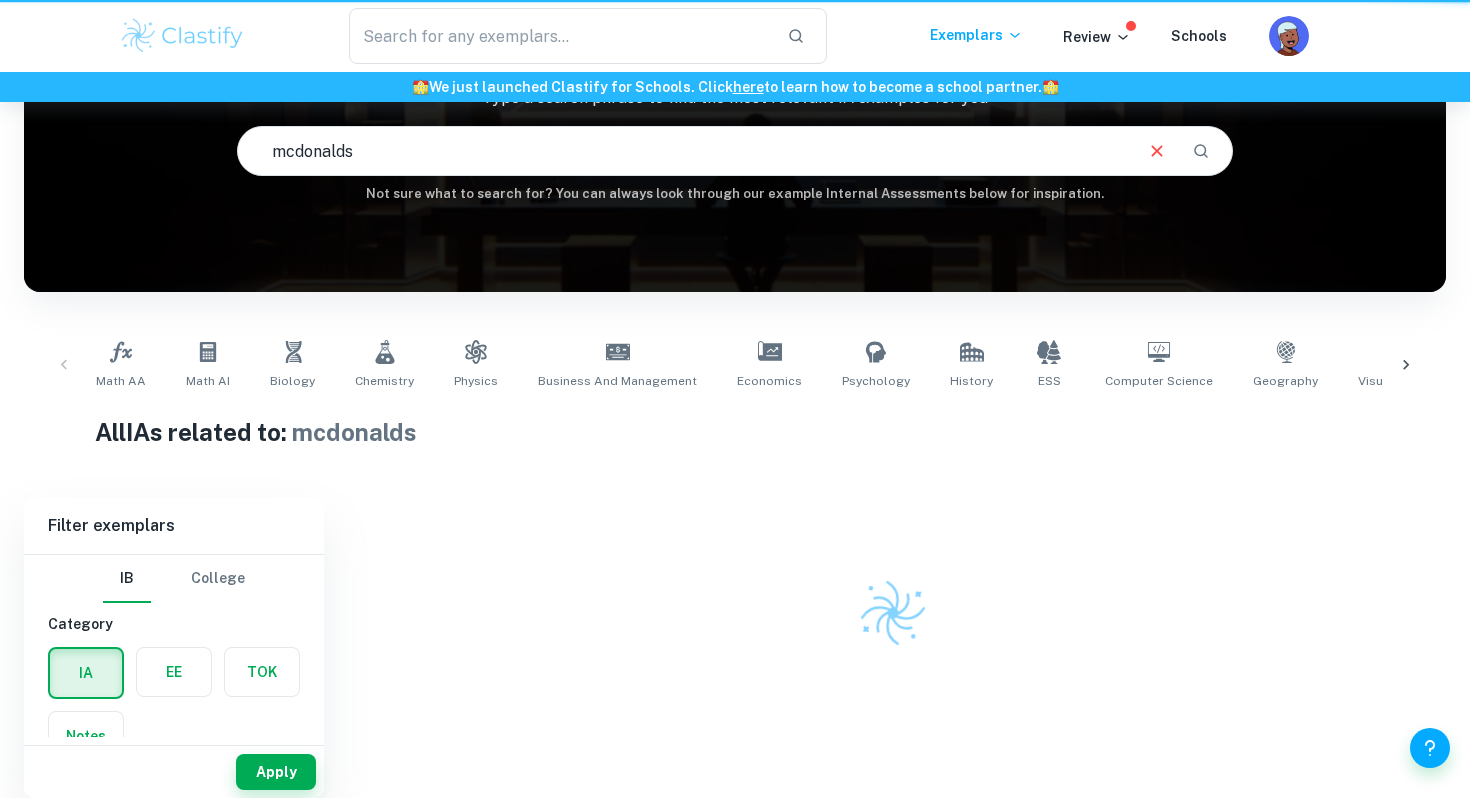 scroll, scrollTop: 0, scrollLeft: 0, axis: both 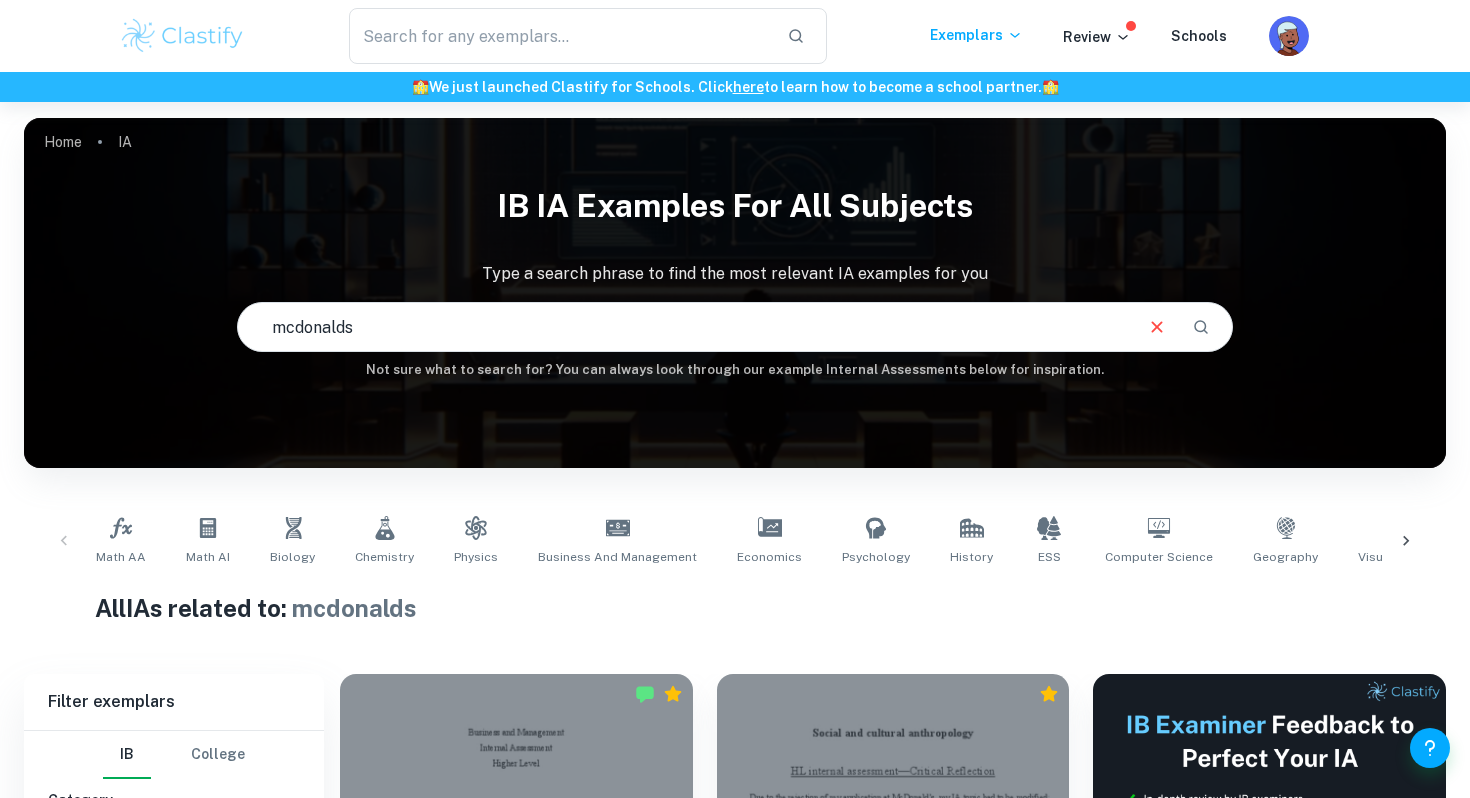 drag, startPoint x: 465, startPoint y: 315, endPoint x: 443, endPoint y: 29, distance: 286.8449 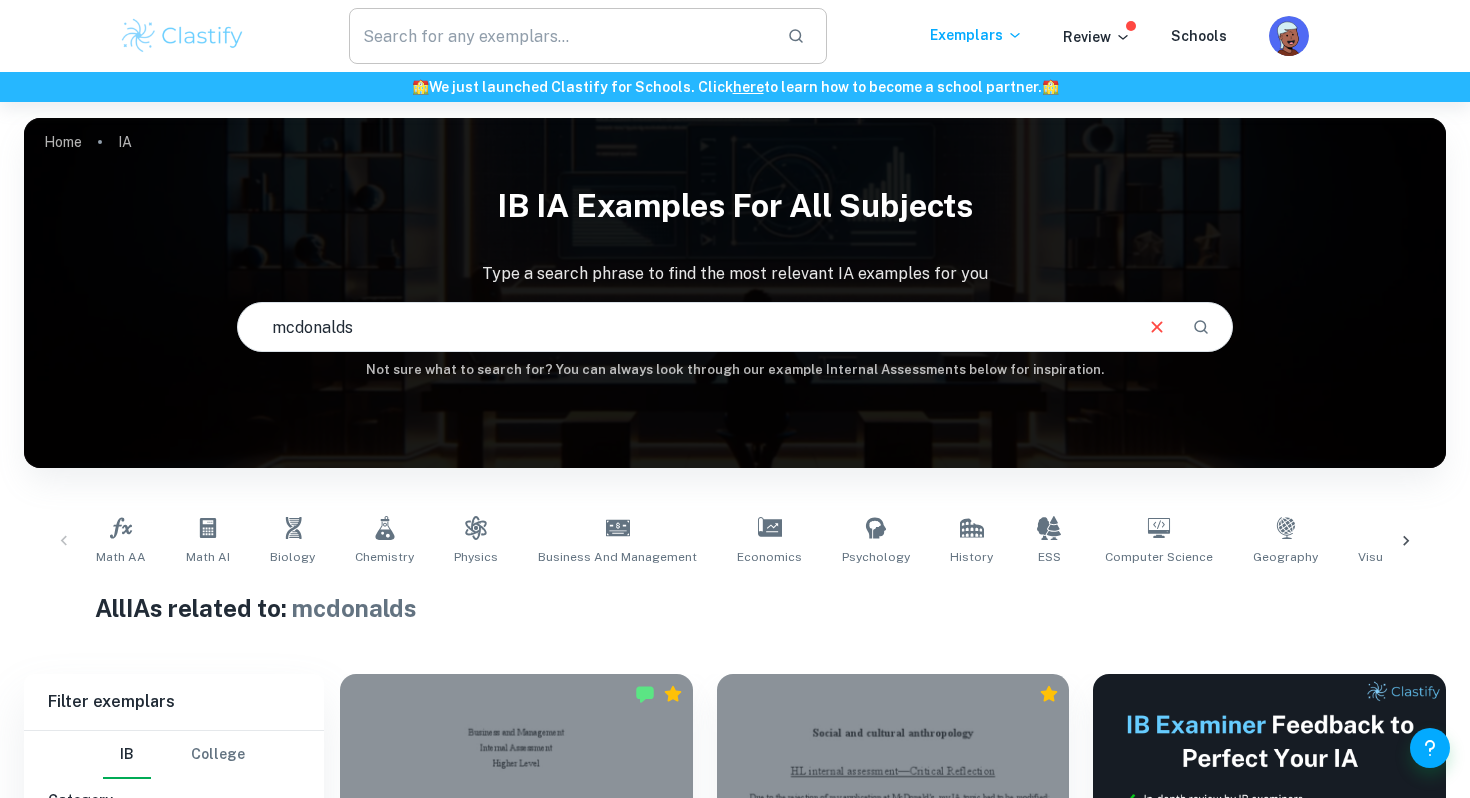 click on "mcdonalds" at bounding box center (683, 327) 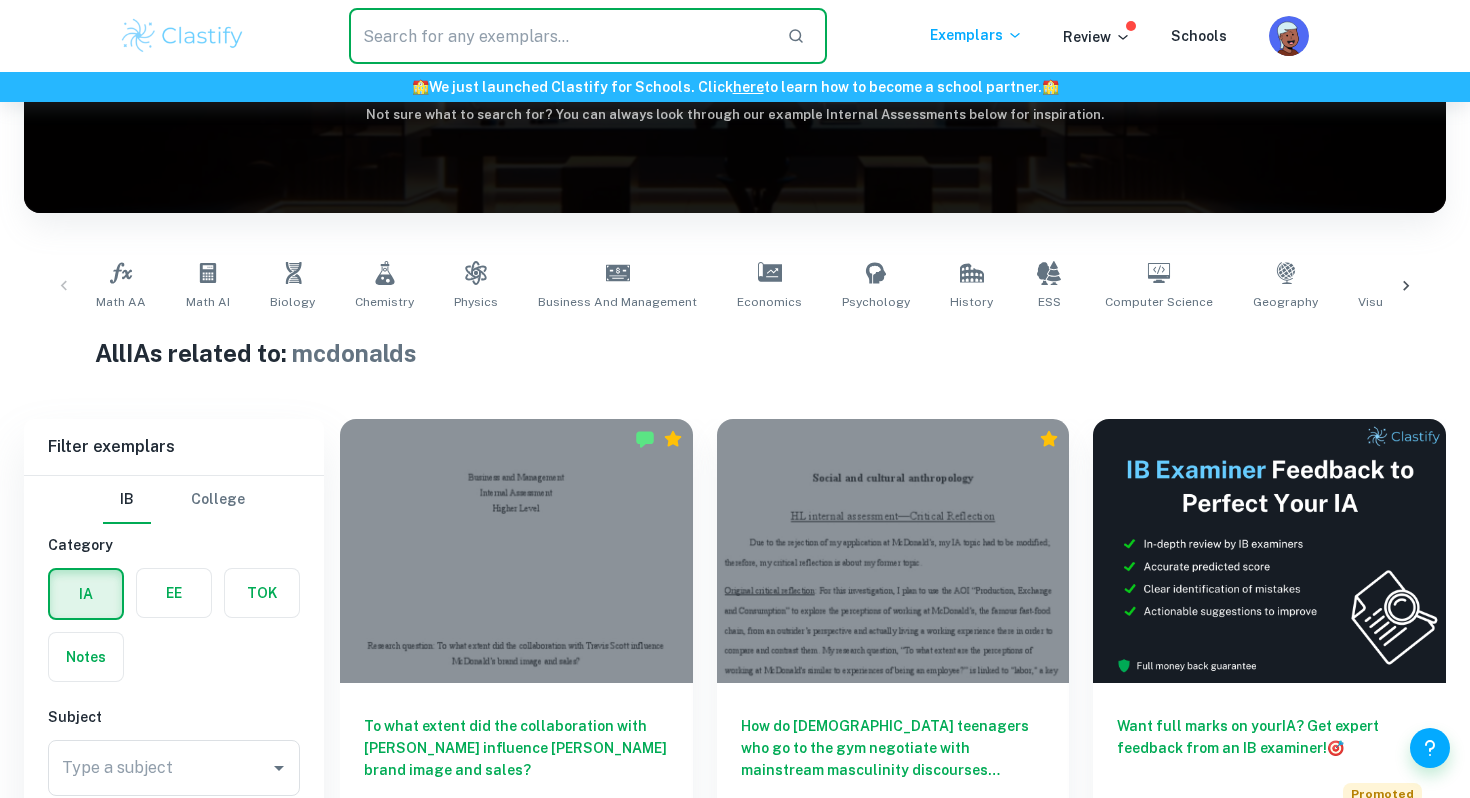 scroll, scrollTop: 571, scrollLeft: 0, axis: vertical 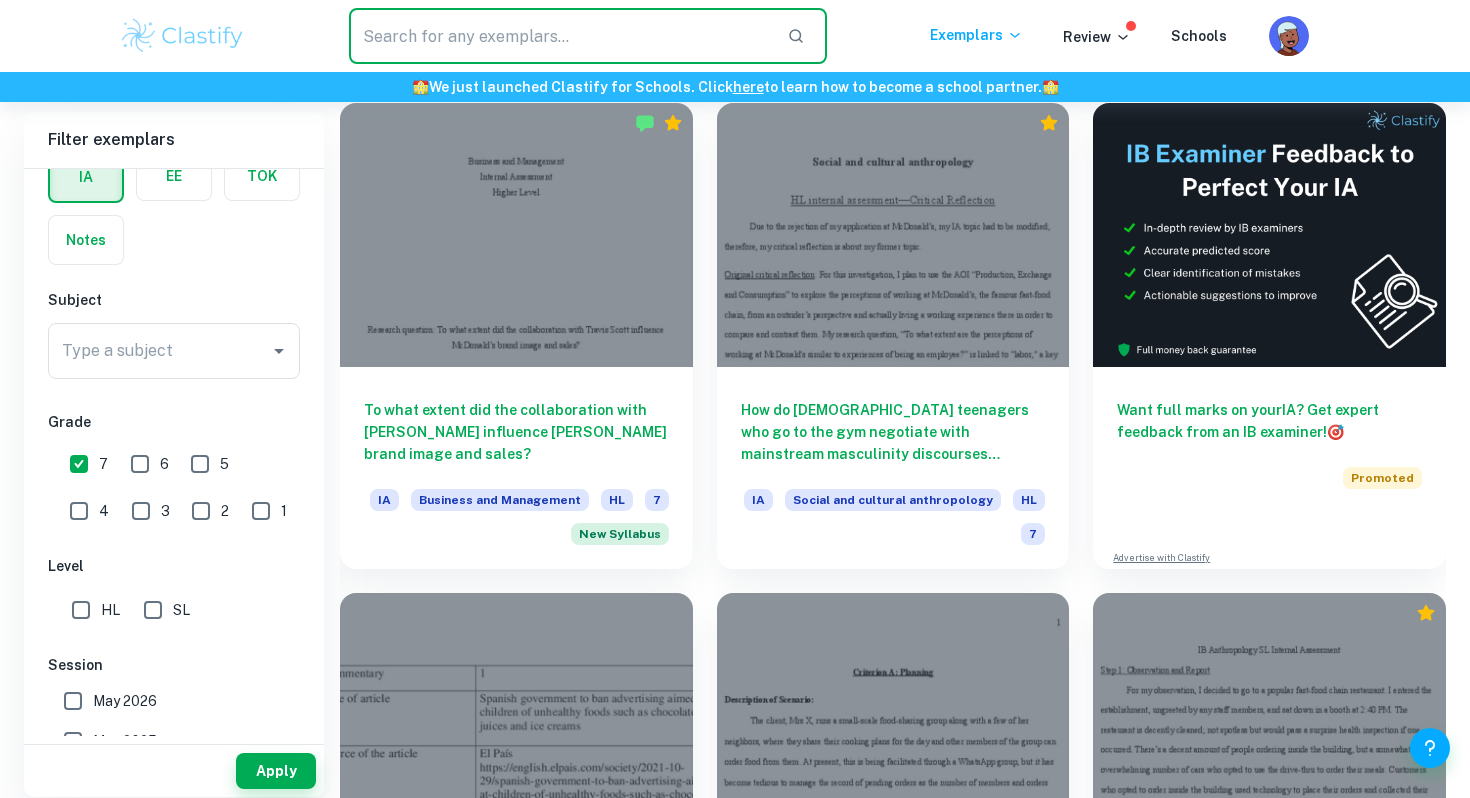 click on "7" at bounding box center [79, 464] 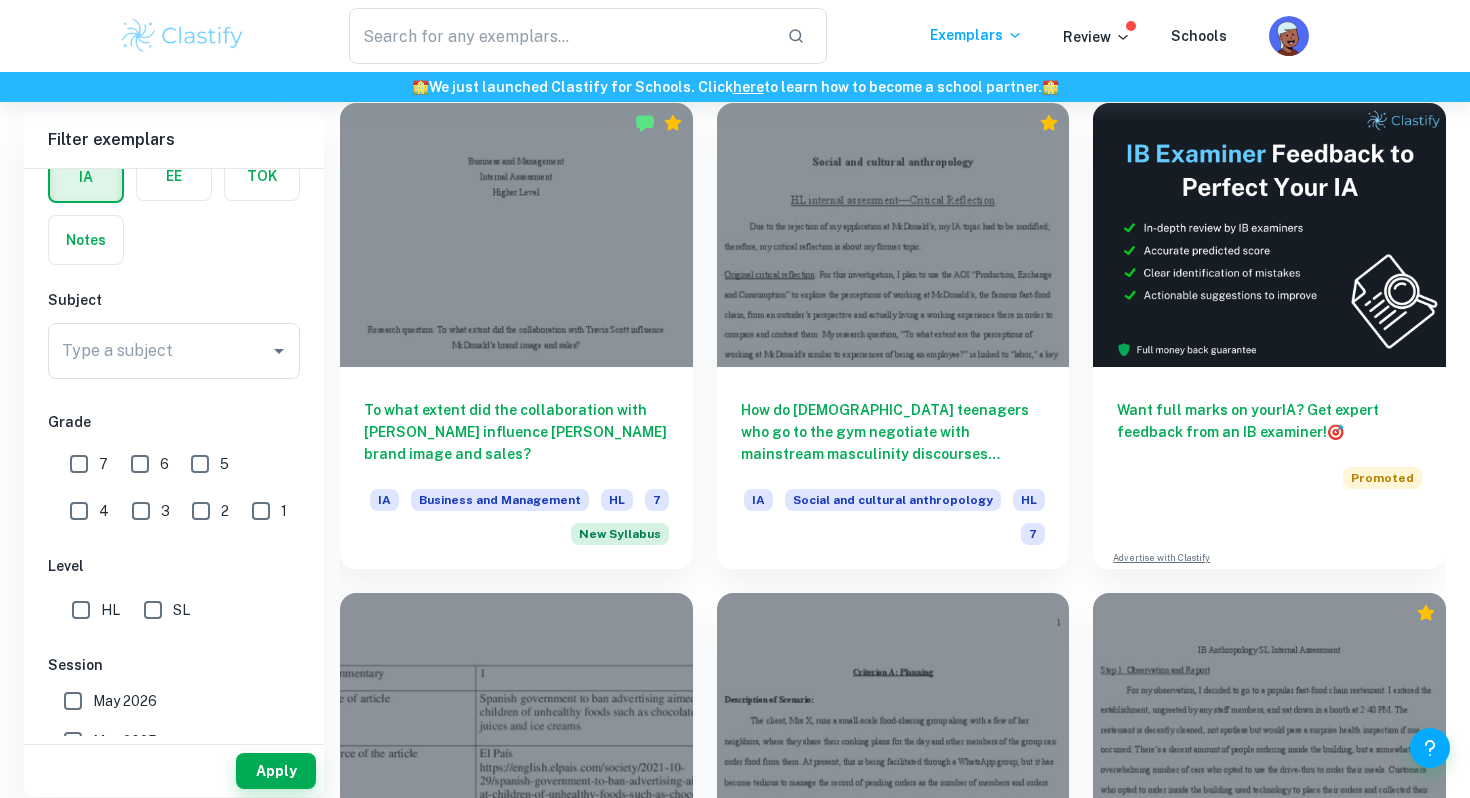 click on "7" at bounding box center [79, 464] 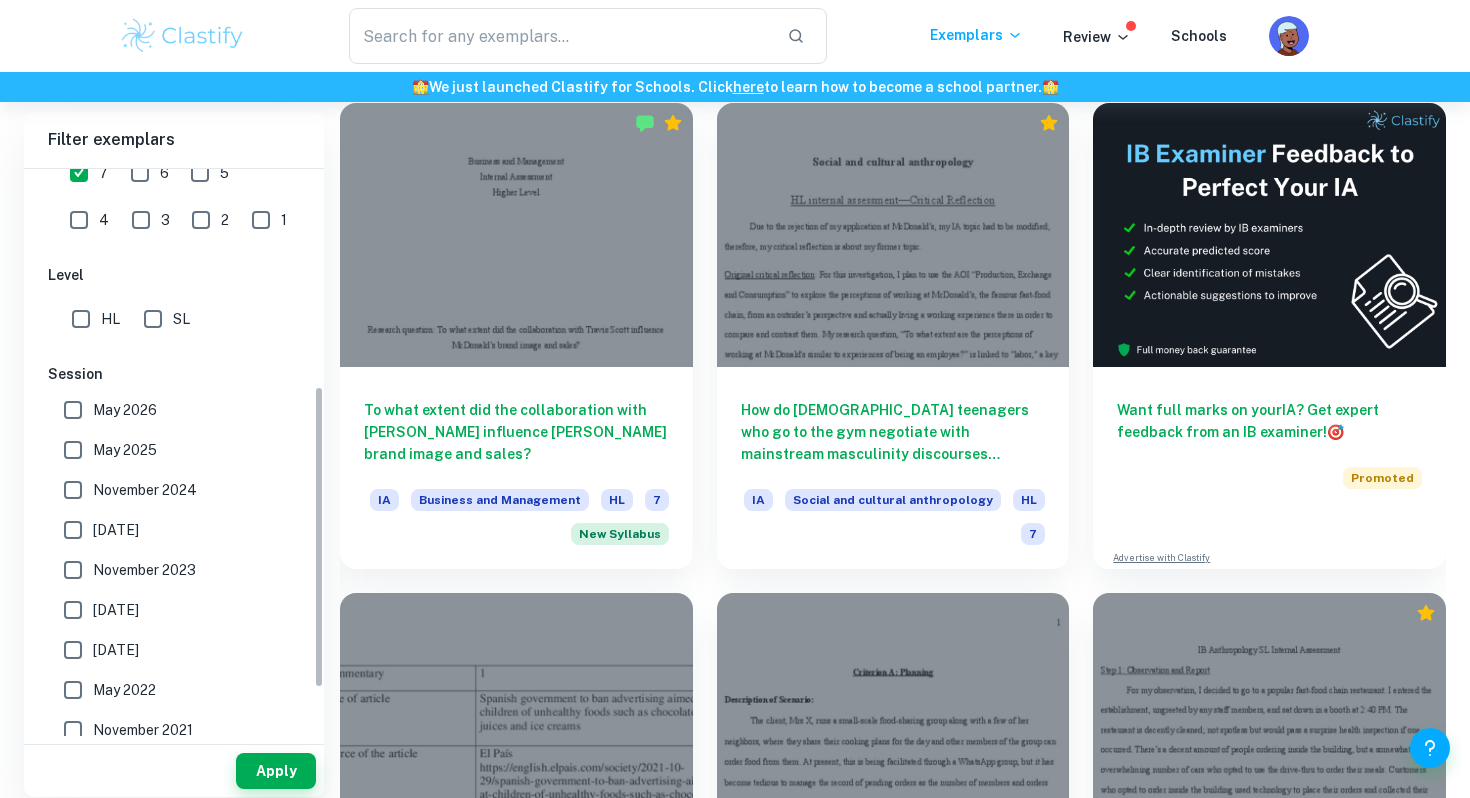 scroll, scrollTop: 407, scrollLeft: 0, axis: vertical 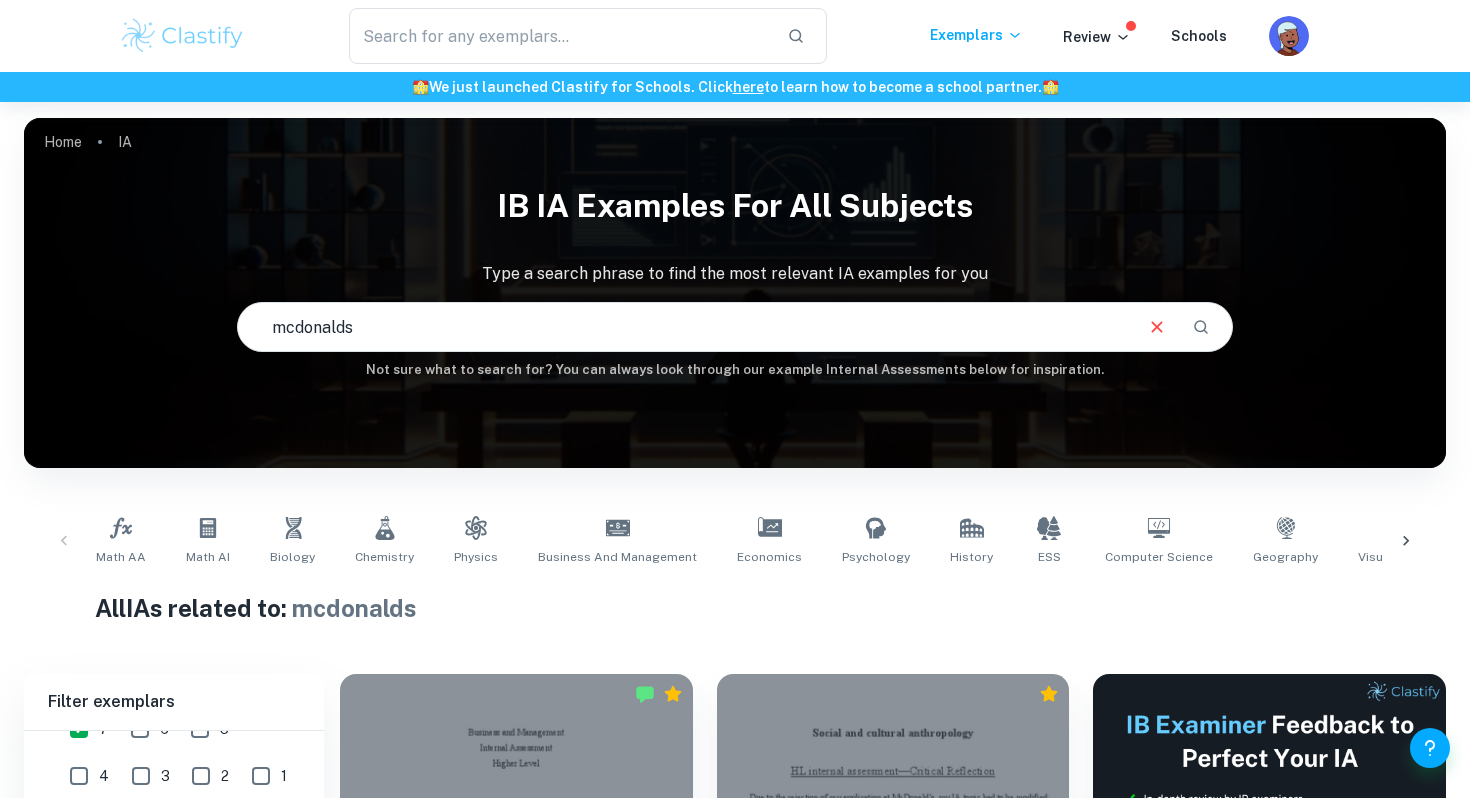 click at bounding box center (182, 36) 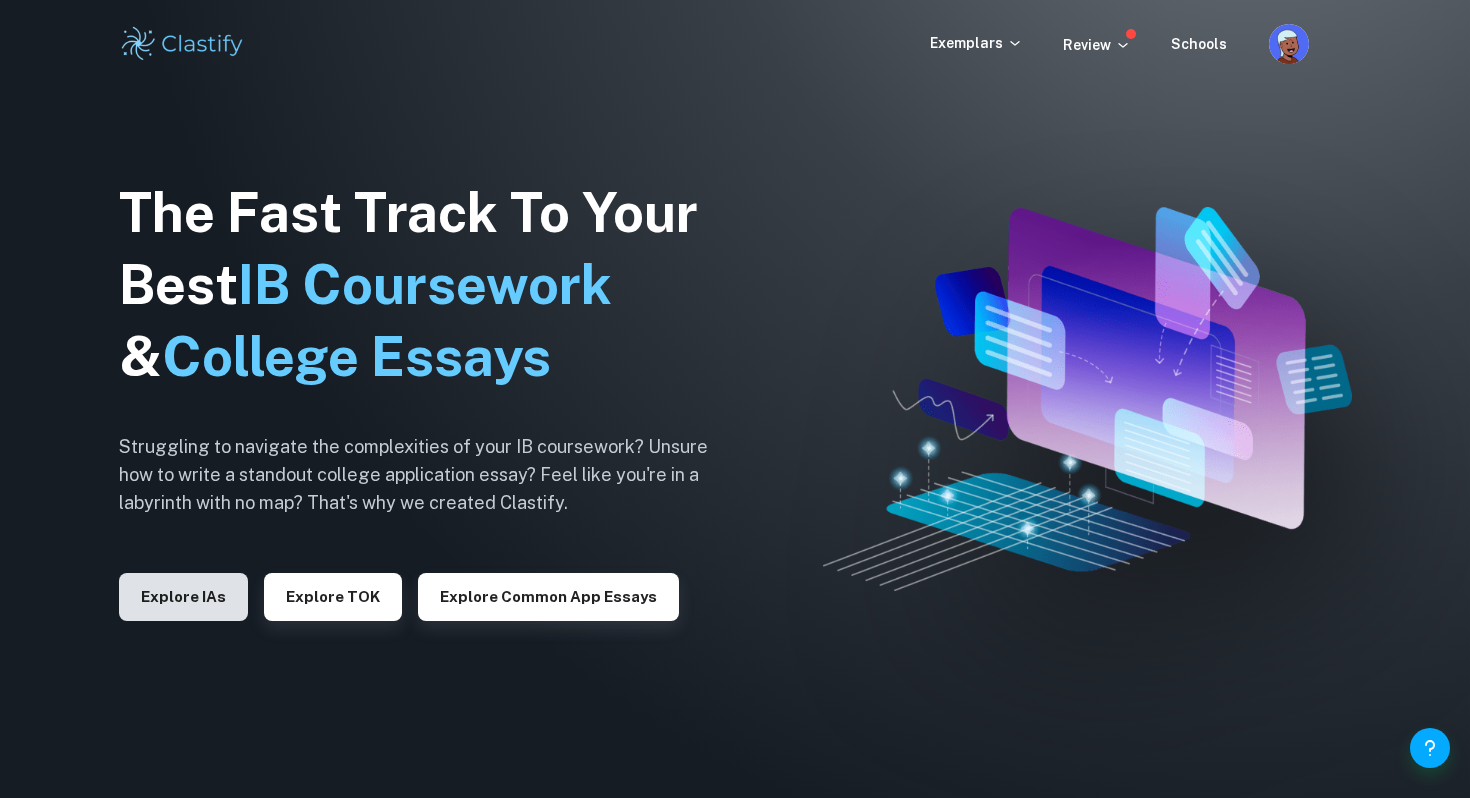 click on "Explore IAs" at bounding box center (183, 597) 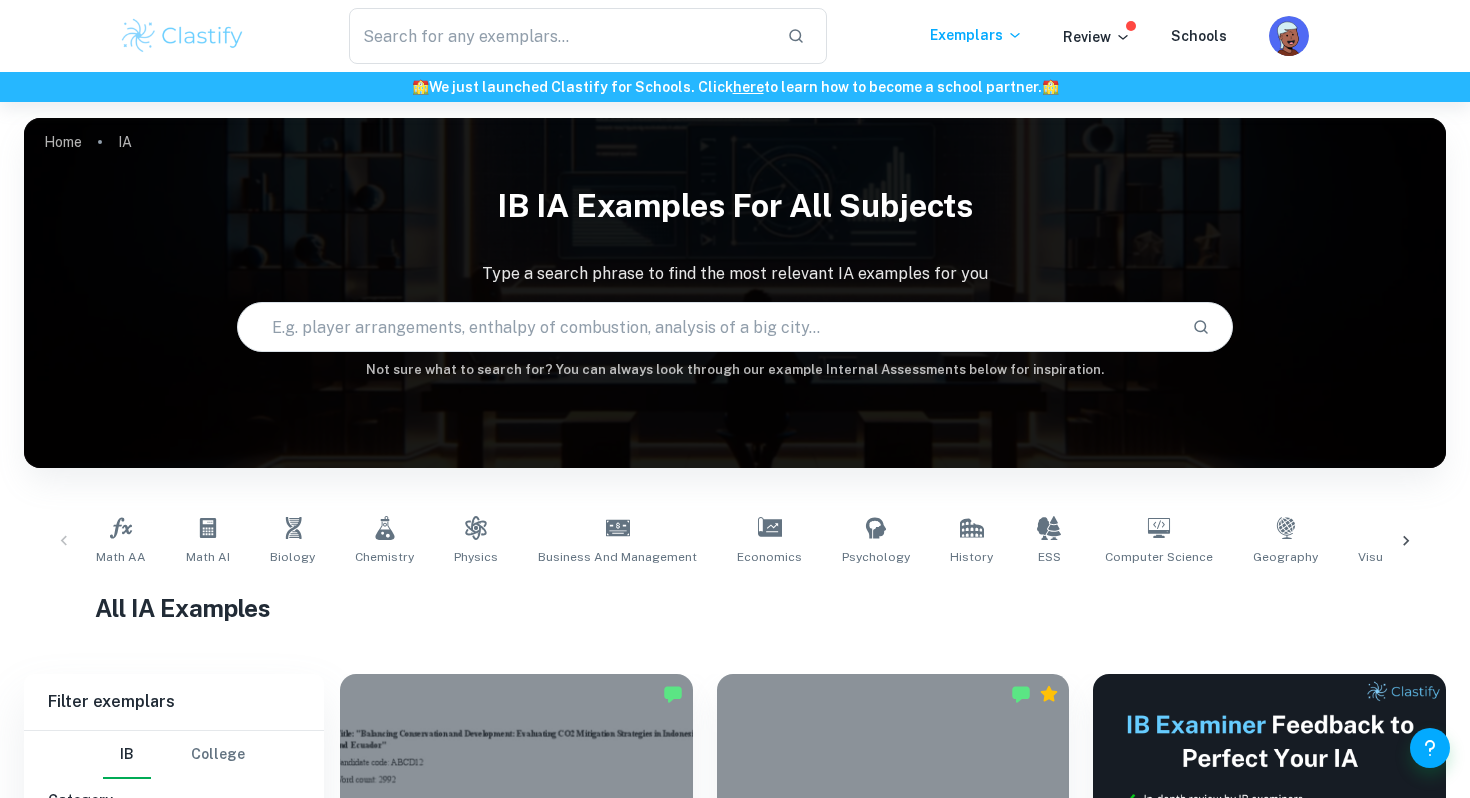 click at bounding box center [706, 327] 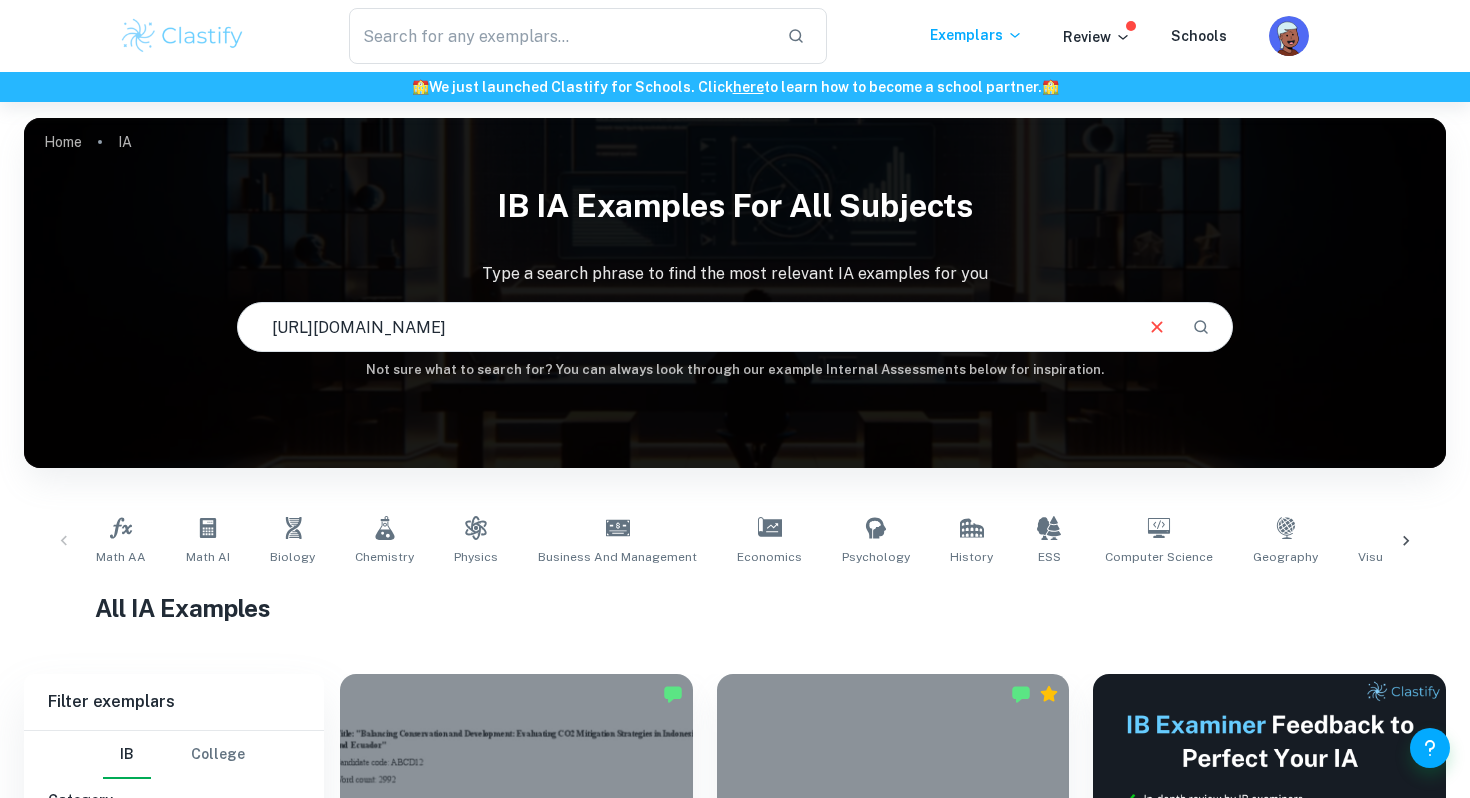 type 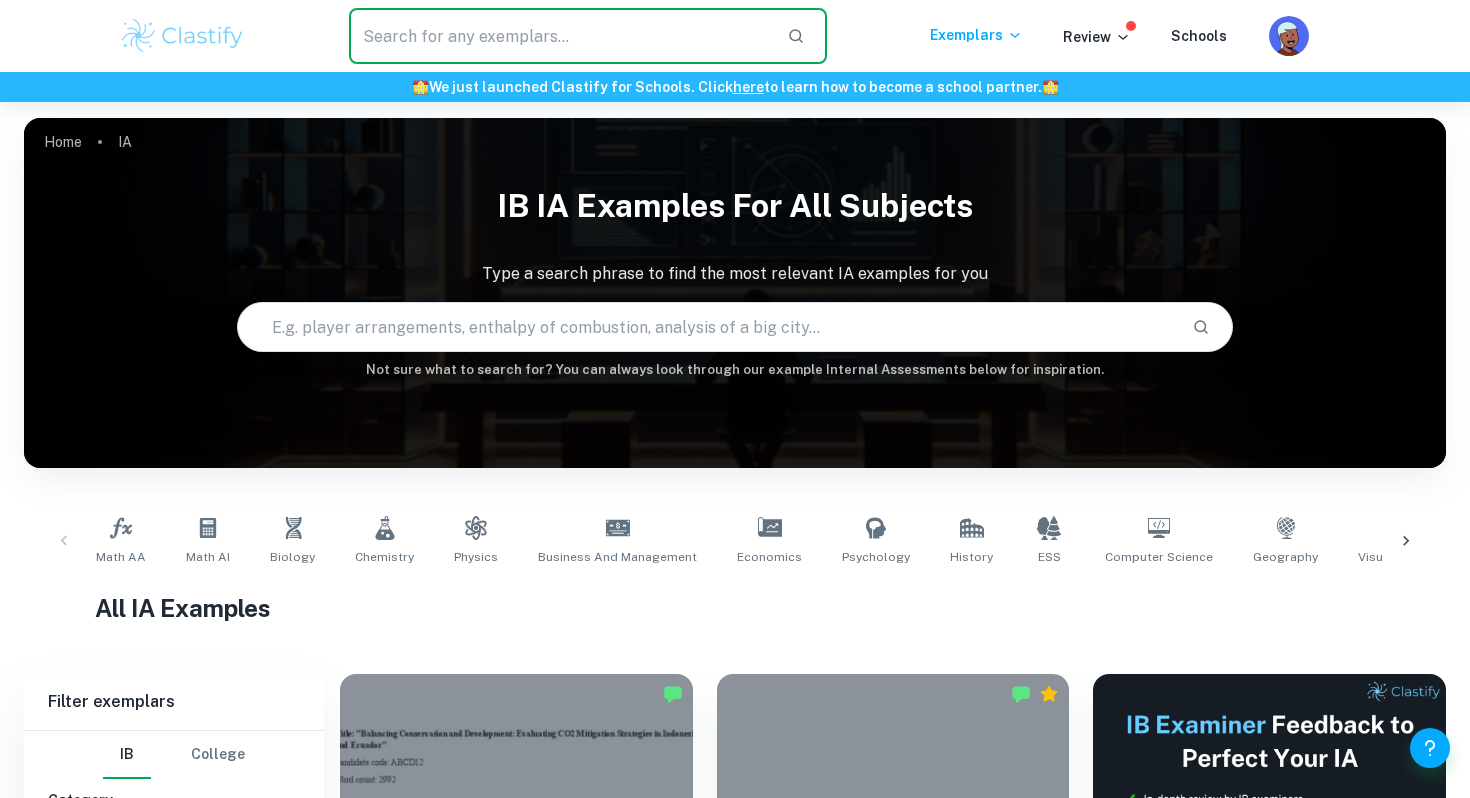 click at bounding box center (560, 36) 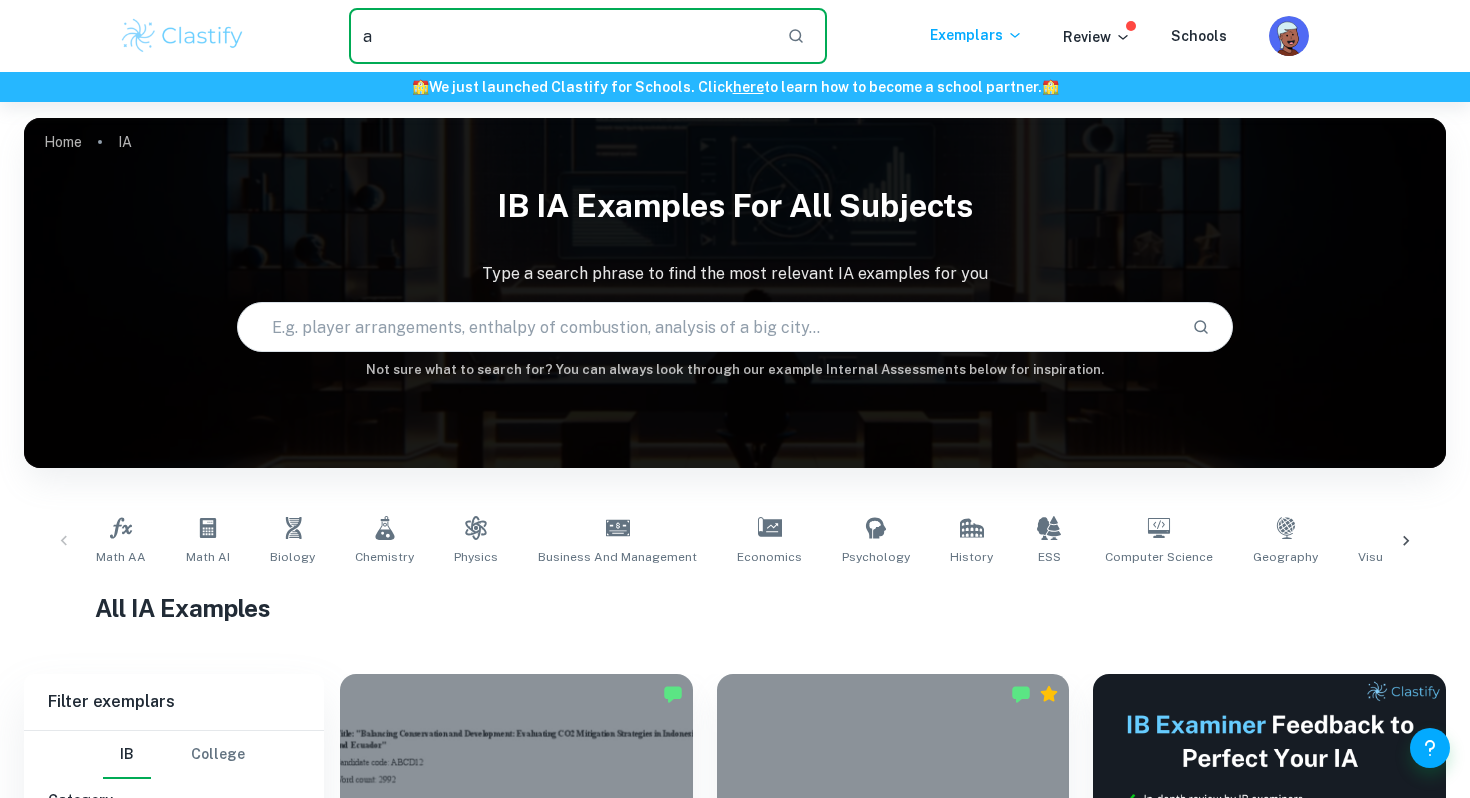 type 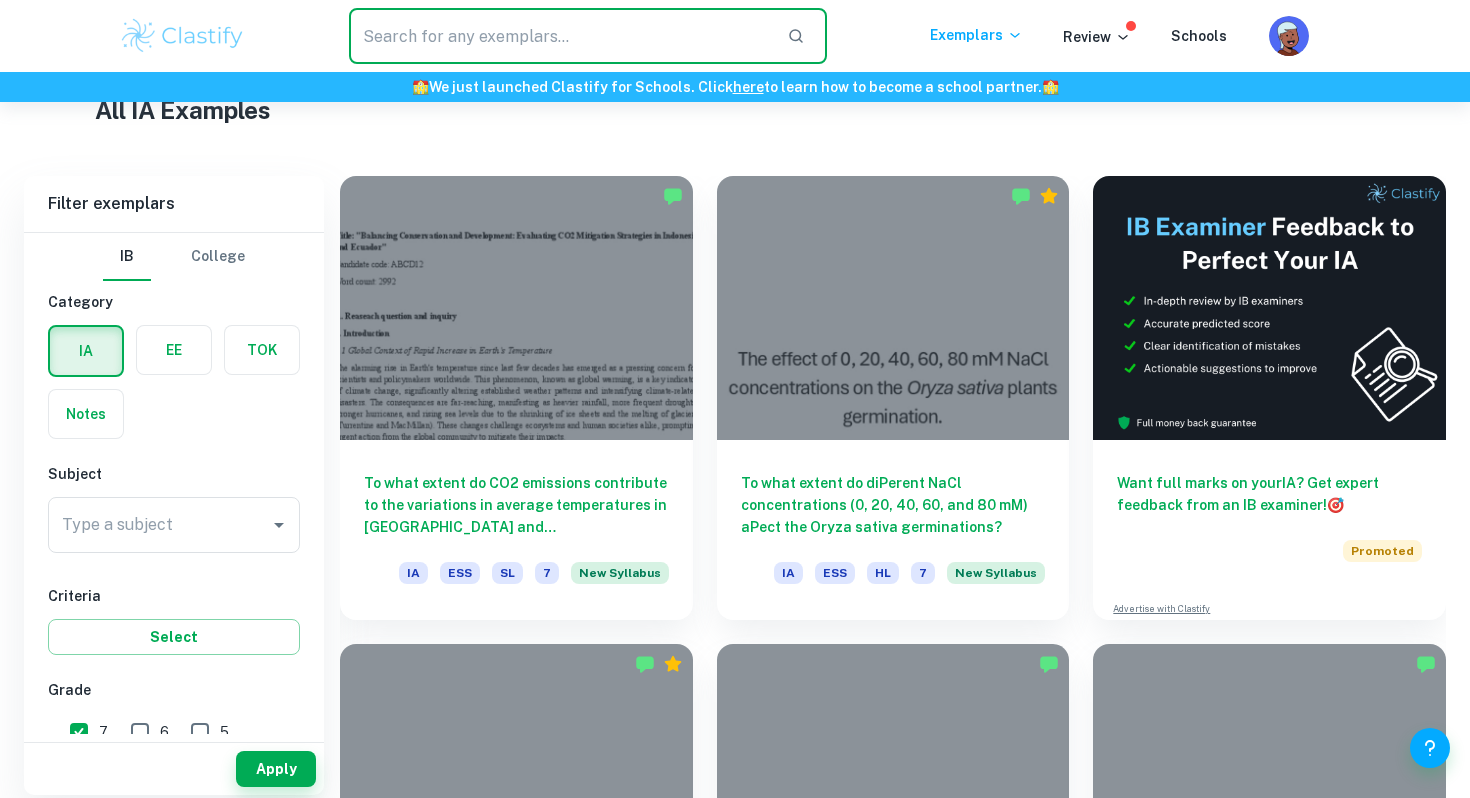 scroll, scrollTop: 504, scrollLeft: 0, axis: vertical 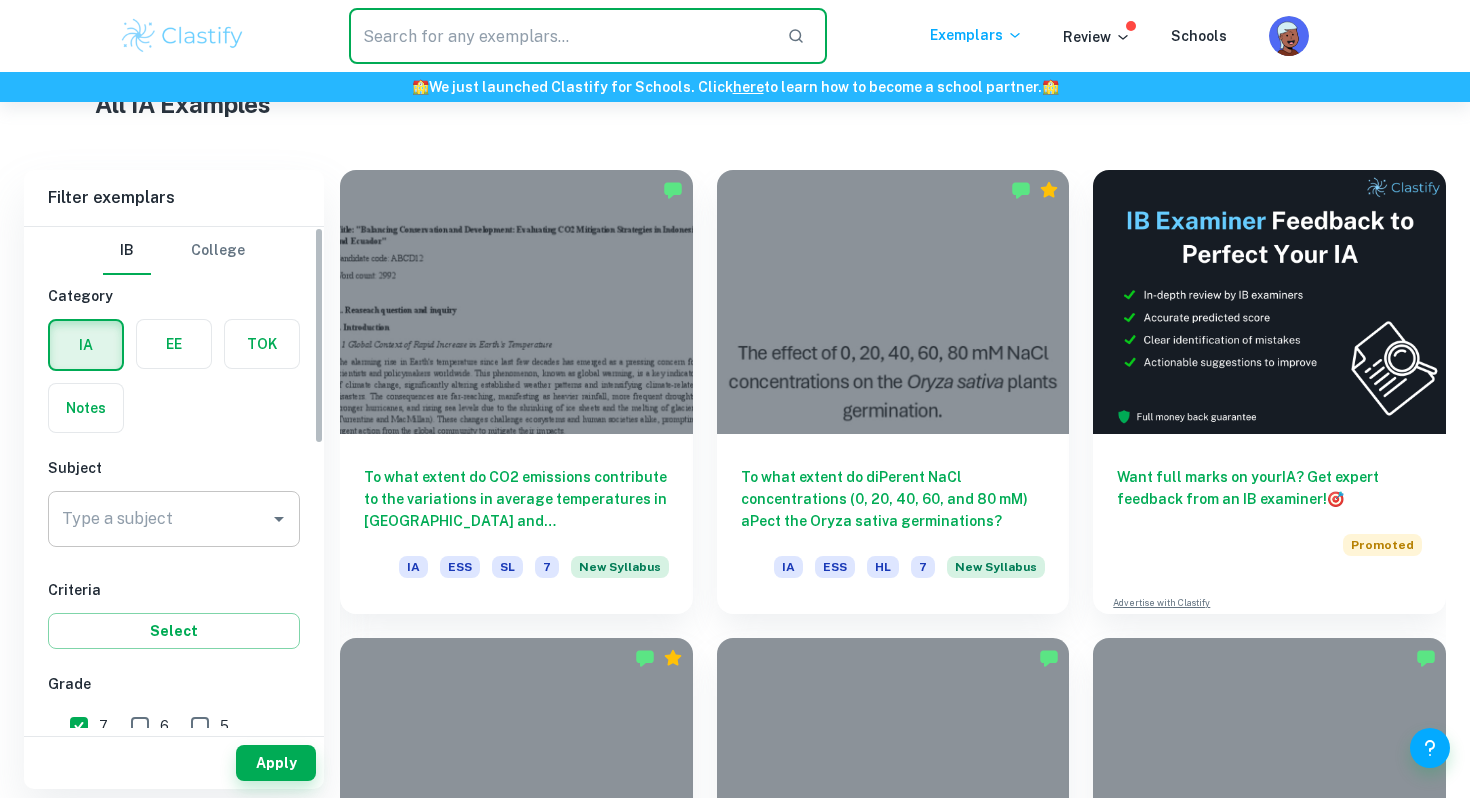 click on "Type a subject" at bounding box center (159, 519) 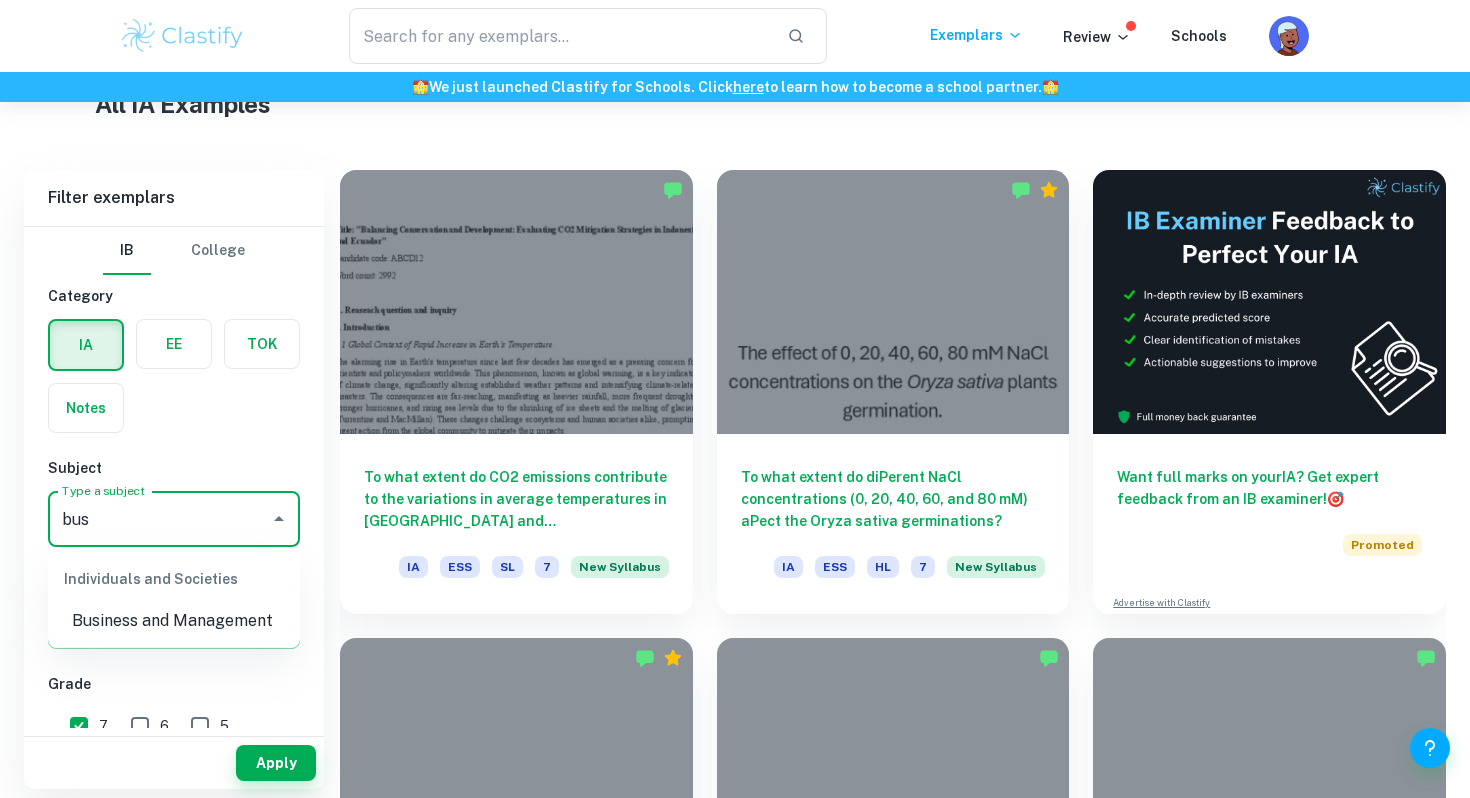 click on "Business and Management" at bounding box center (174, 621) 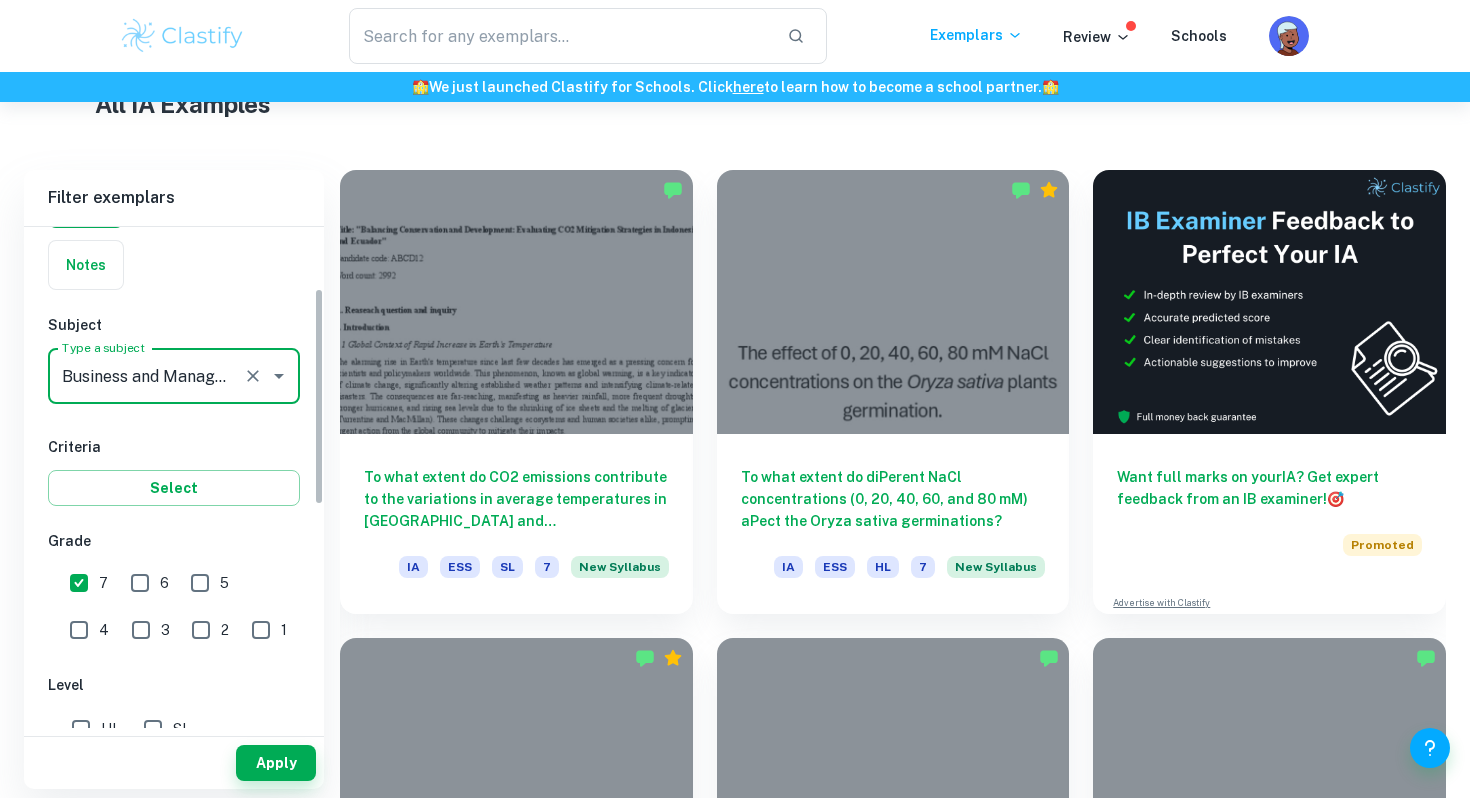 scroll, scrollTop: 218, scrollLeft: 0, axis: vertical 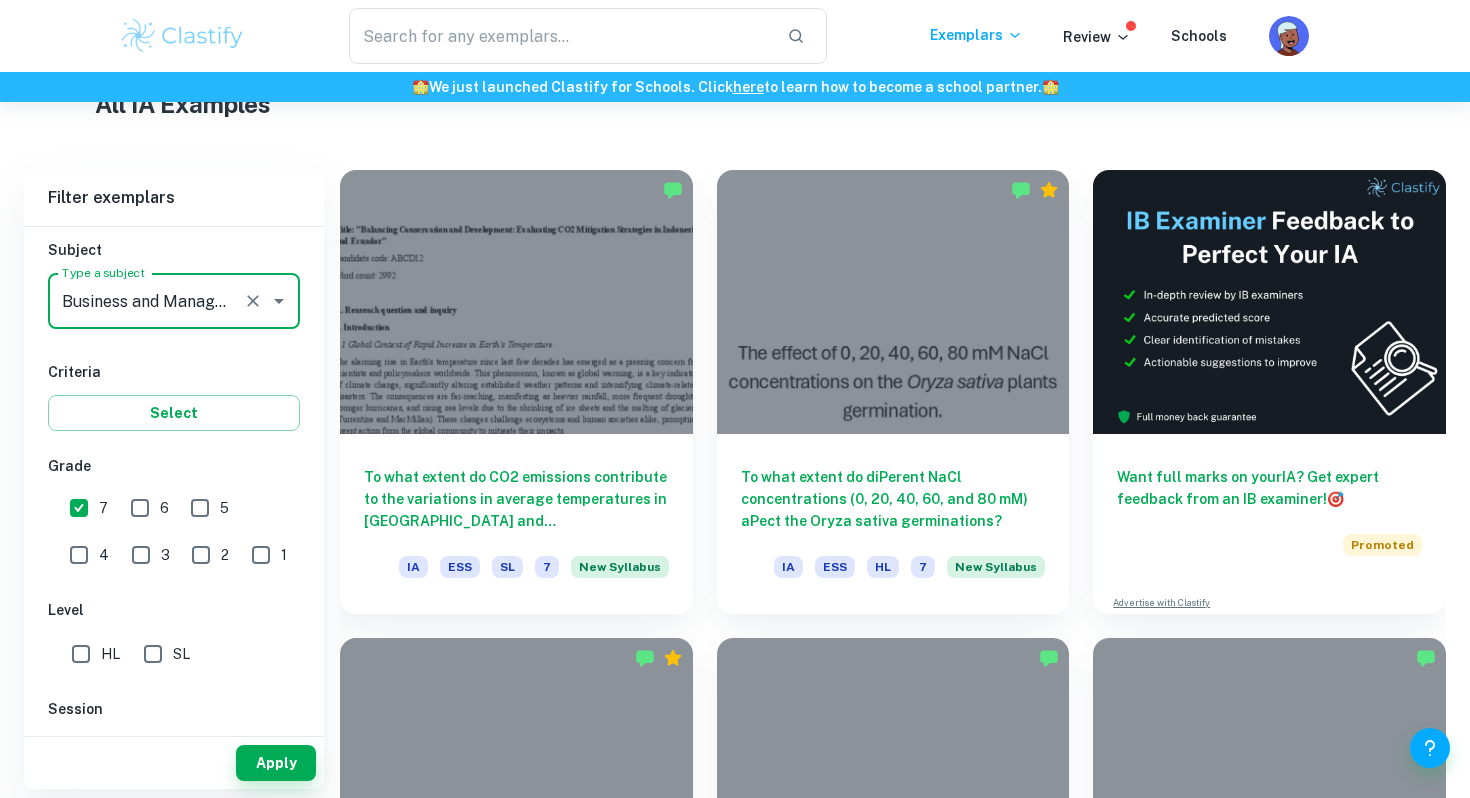 type on "Business and Management" 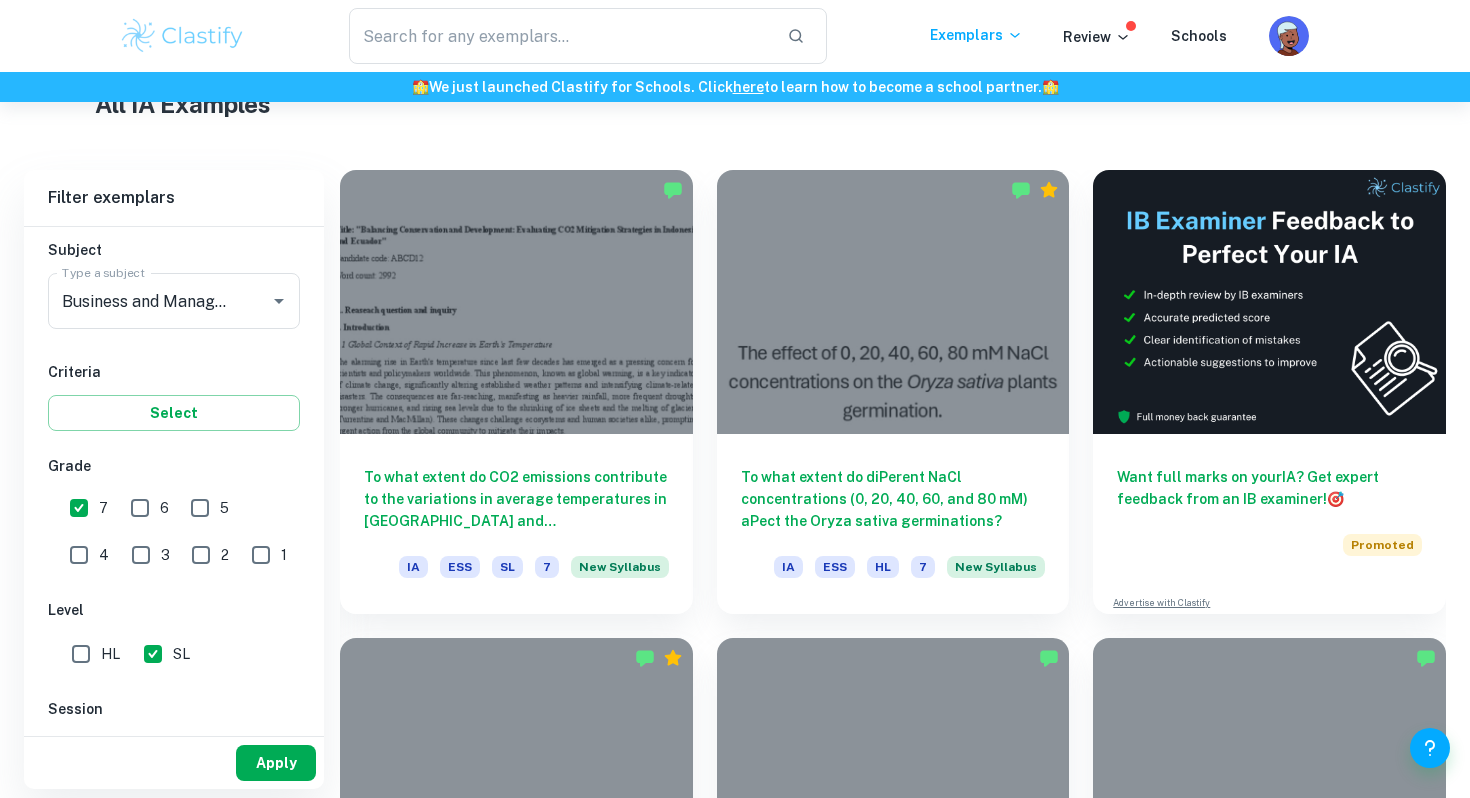 click on "Apply" at bounding box center [276, 763] 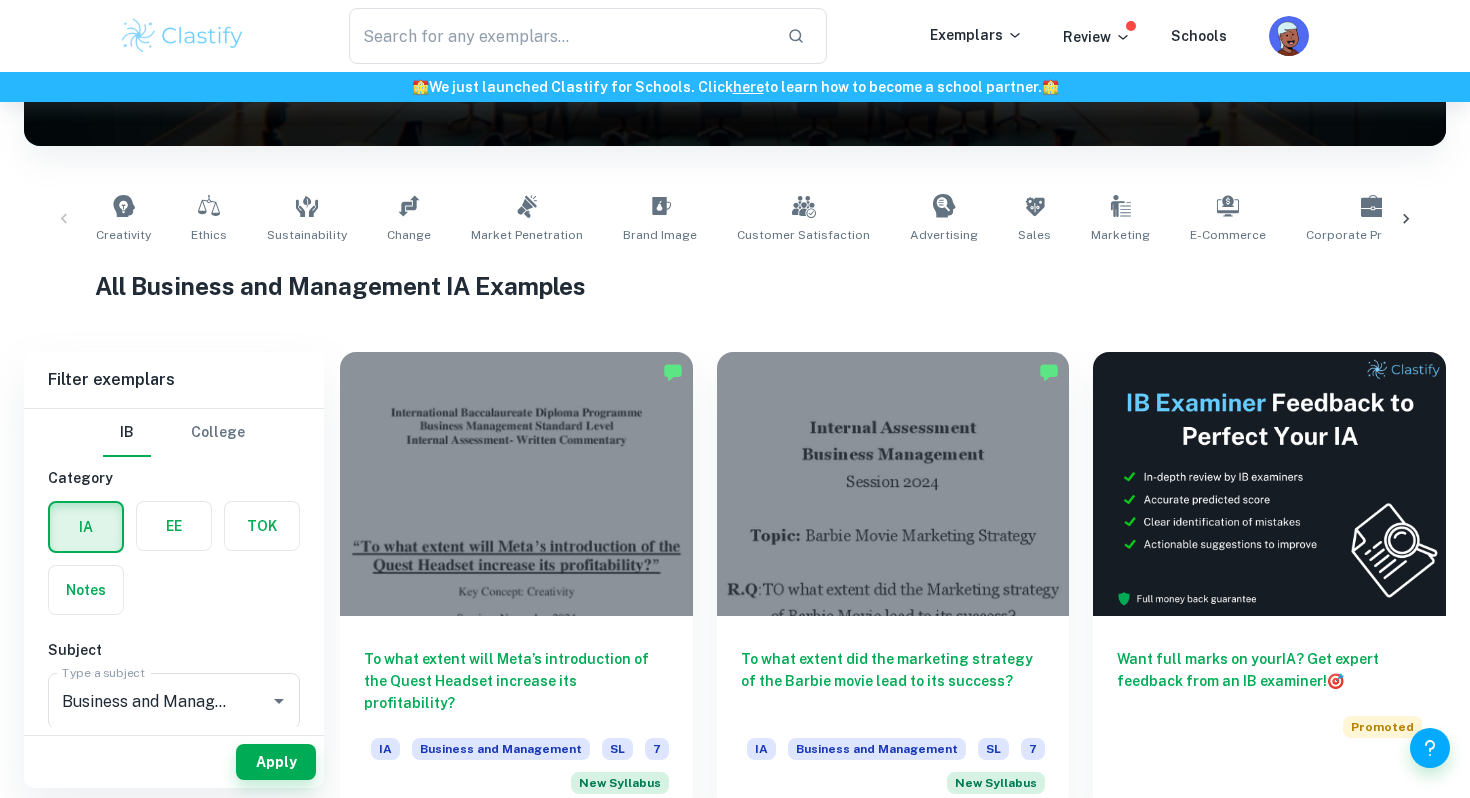 scroll, scrollTop: 527, scrollLeft: 0, axis: vertical 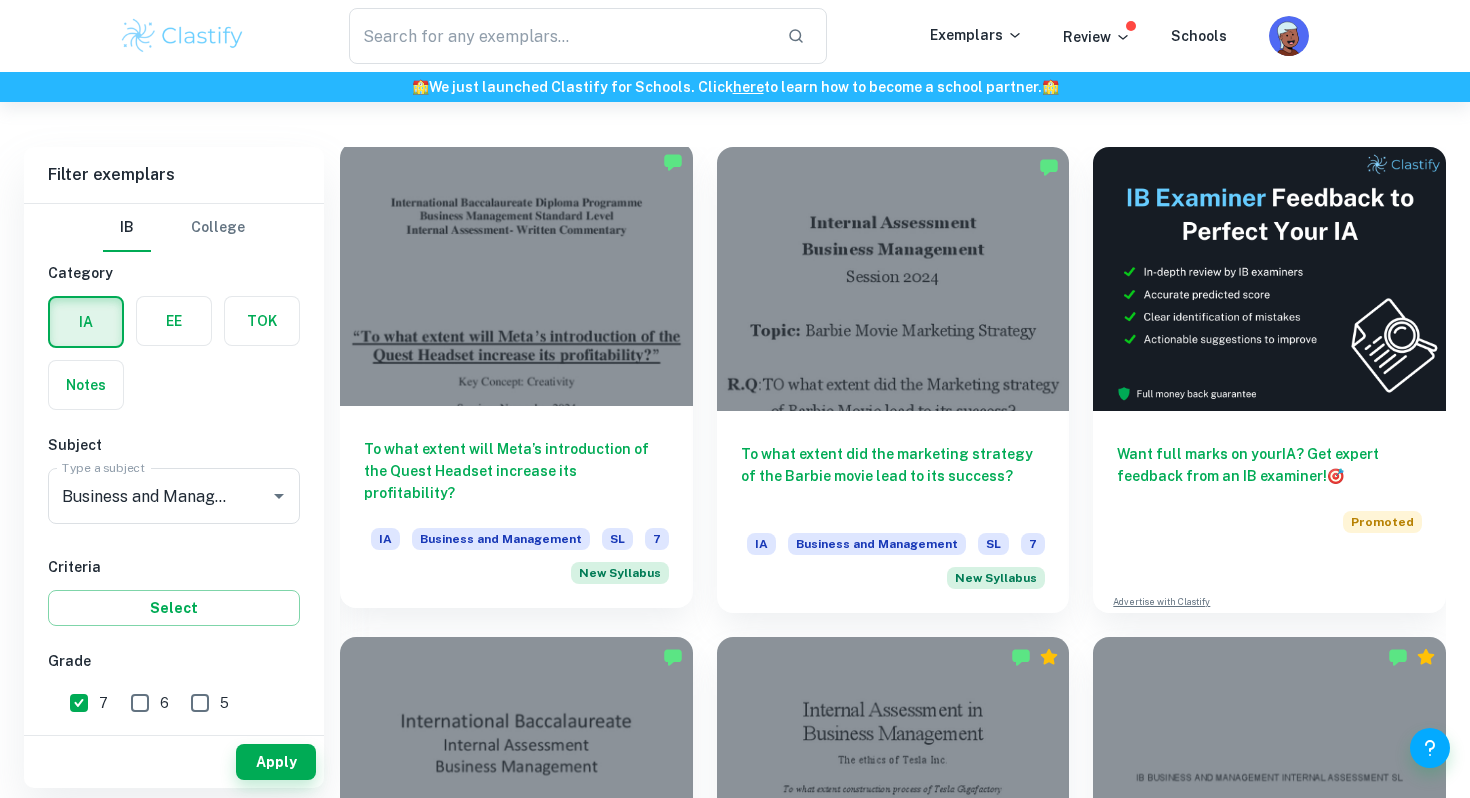 click at bounding box center [516, 274] 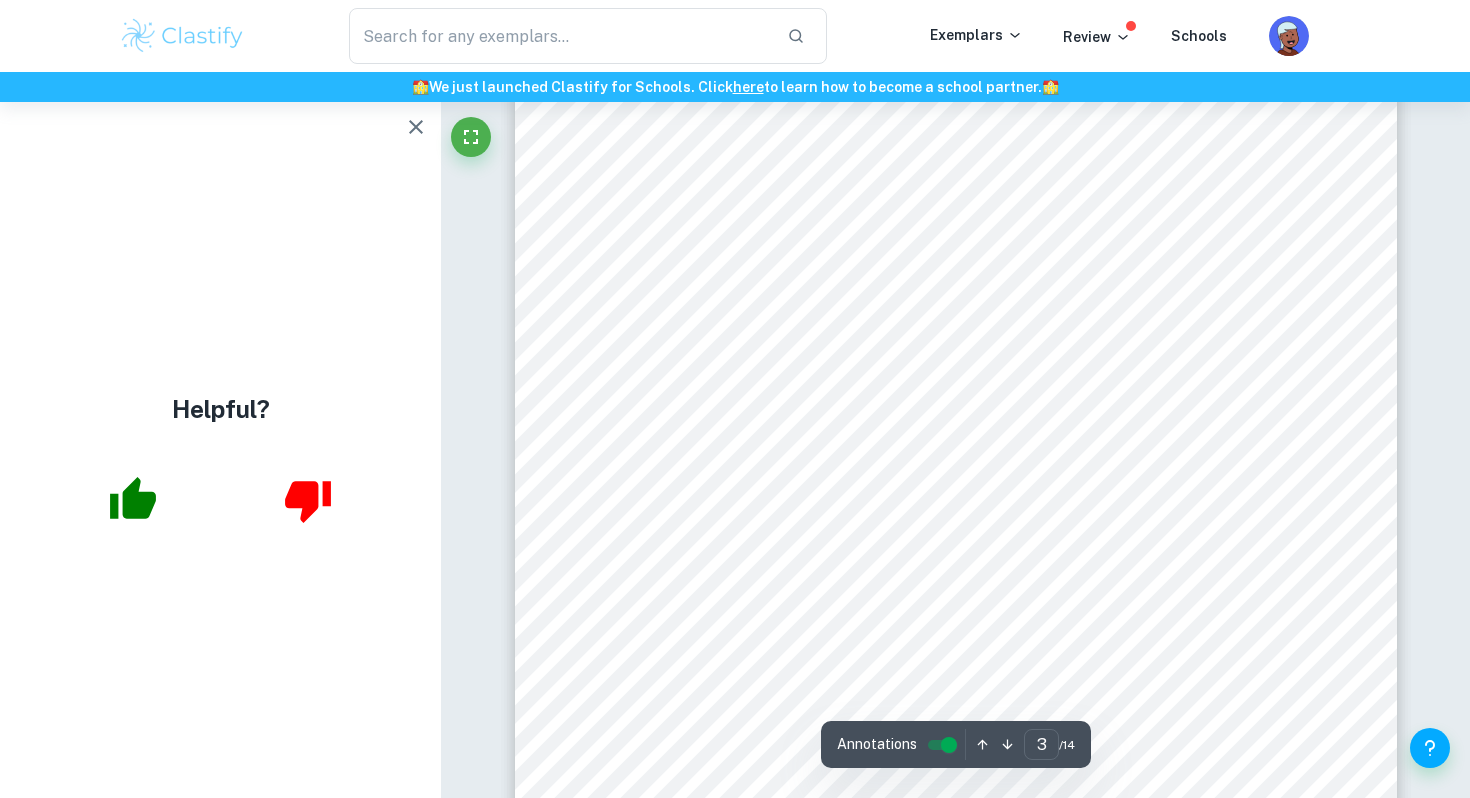 scroll, scrollTop: 3108, scrollLeft: 0, axis: vertical 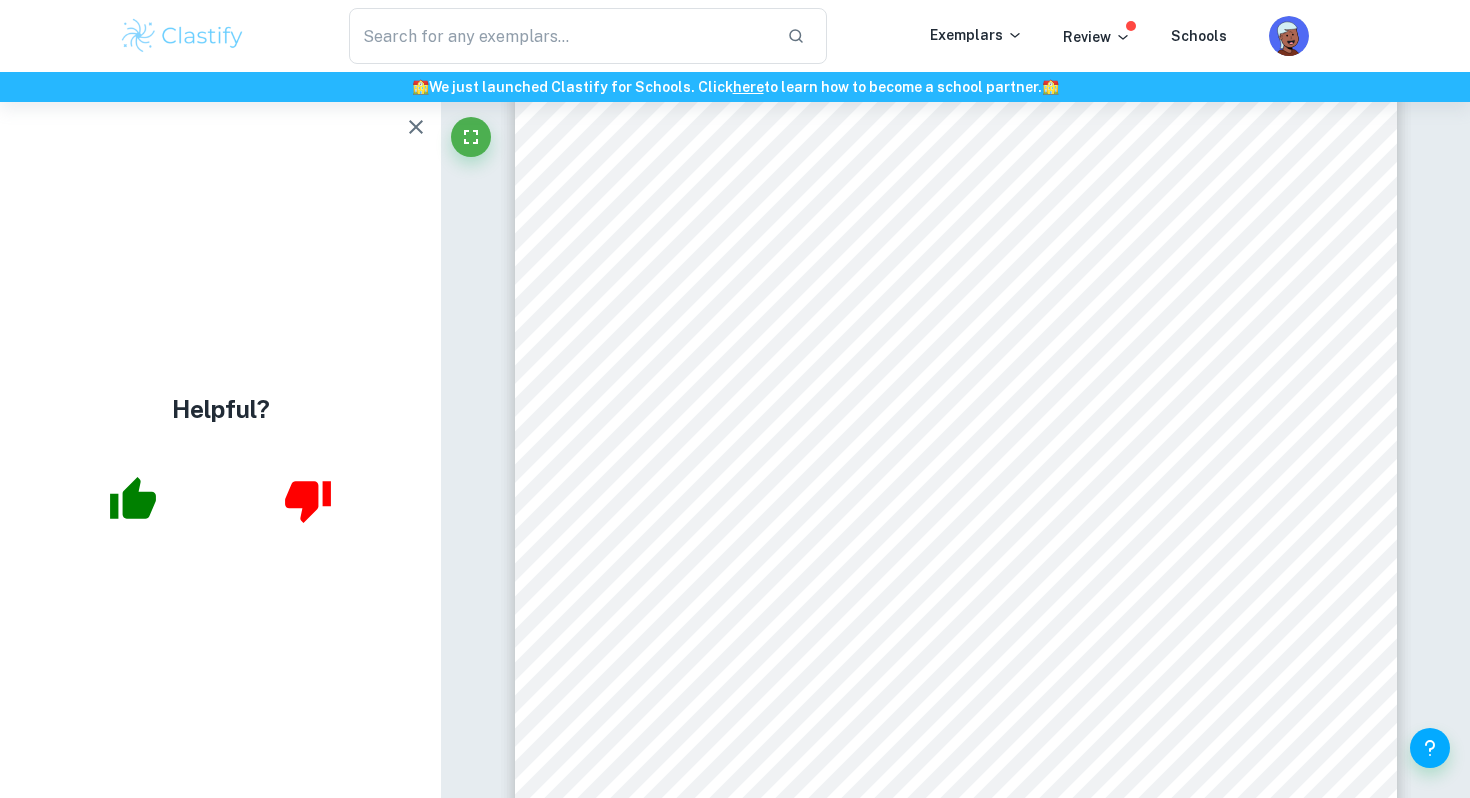 click on "1 1.   Introduction Meta (formerly Facebook) is a holding company for subsidiaries like Facebook, WhatsApp, and Oculus 1 . It operates in two main industries: Application Software, which includes advertising, and Virtual/Augmented Reality (AR/VR) Software/Hardware. Meta is divided into two segments: Family of Apps and Reality Labs. From social media platforms like Facebook and Instagram, to their current   project <the Metaverse=, they   have been frontrunners of social technology. Their mission to connect people drives their   creative   ventures 2 . This very ideology is why Meta has undertaken a project as massive The Metaverse to combat their stagnation of profitability which can be seen in Graph 1. Meta's profit margins from [DATE] to [DATE] ranged from 44% to 50%, indicating a stagnation in their profitability prior to the establishment of their Reality Labs division in [DATE]. Graph 1: Net Profit [PERSON_NAME] of Meta before Reality Labs 1   [PERSON_NAME]   2   networks/?sh=649cfe36e918. 0.0 10.0 20.0 30.0" at bounding box center [956, 296] 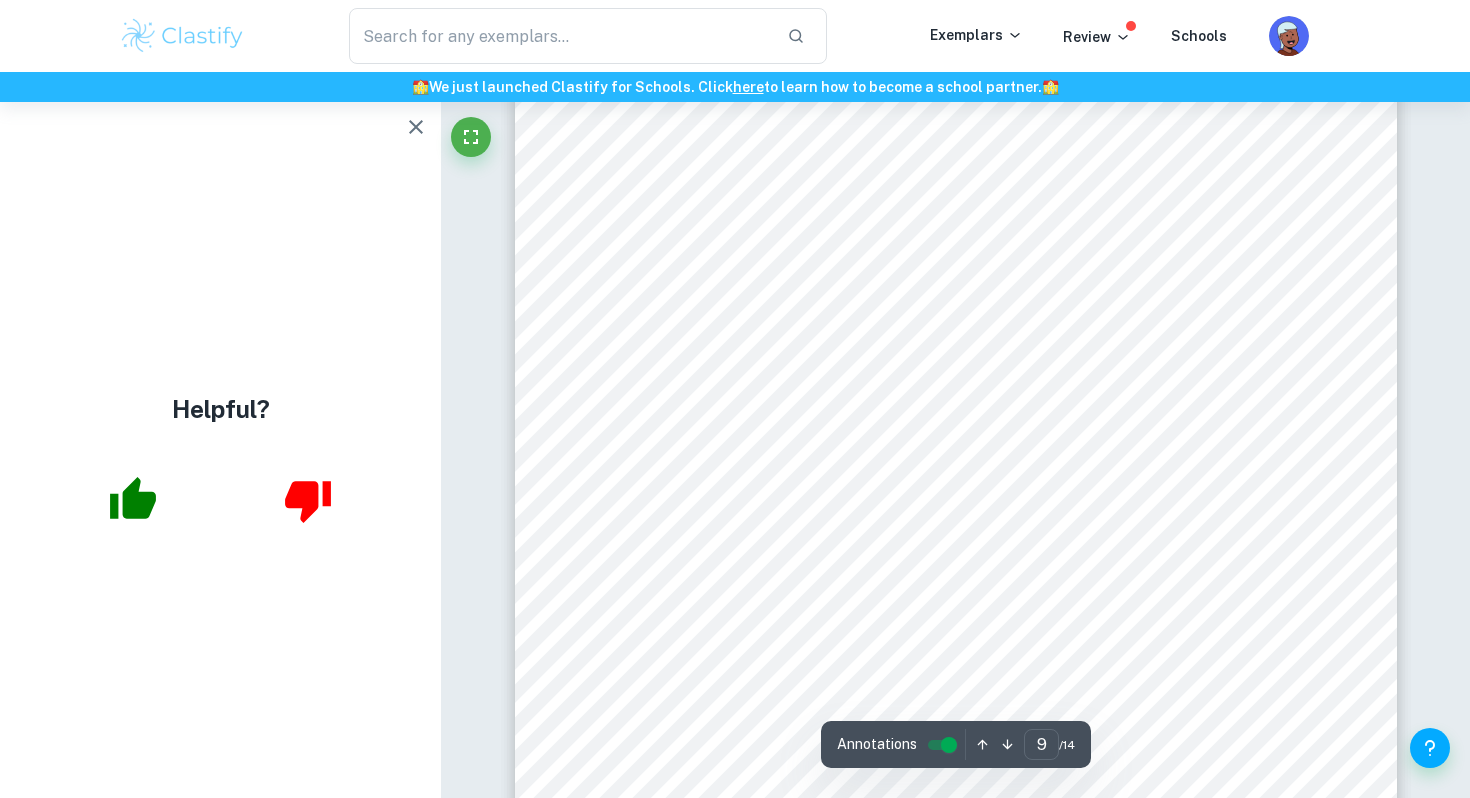 scroll, scrollTop: 10659, scrollLeft: 0, axis: vertical 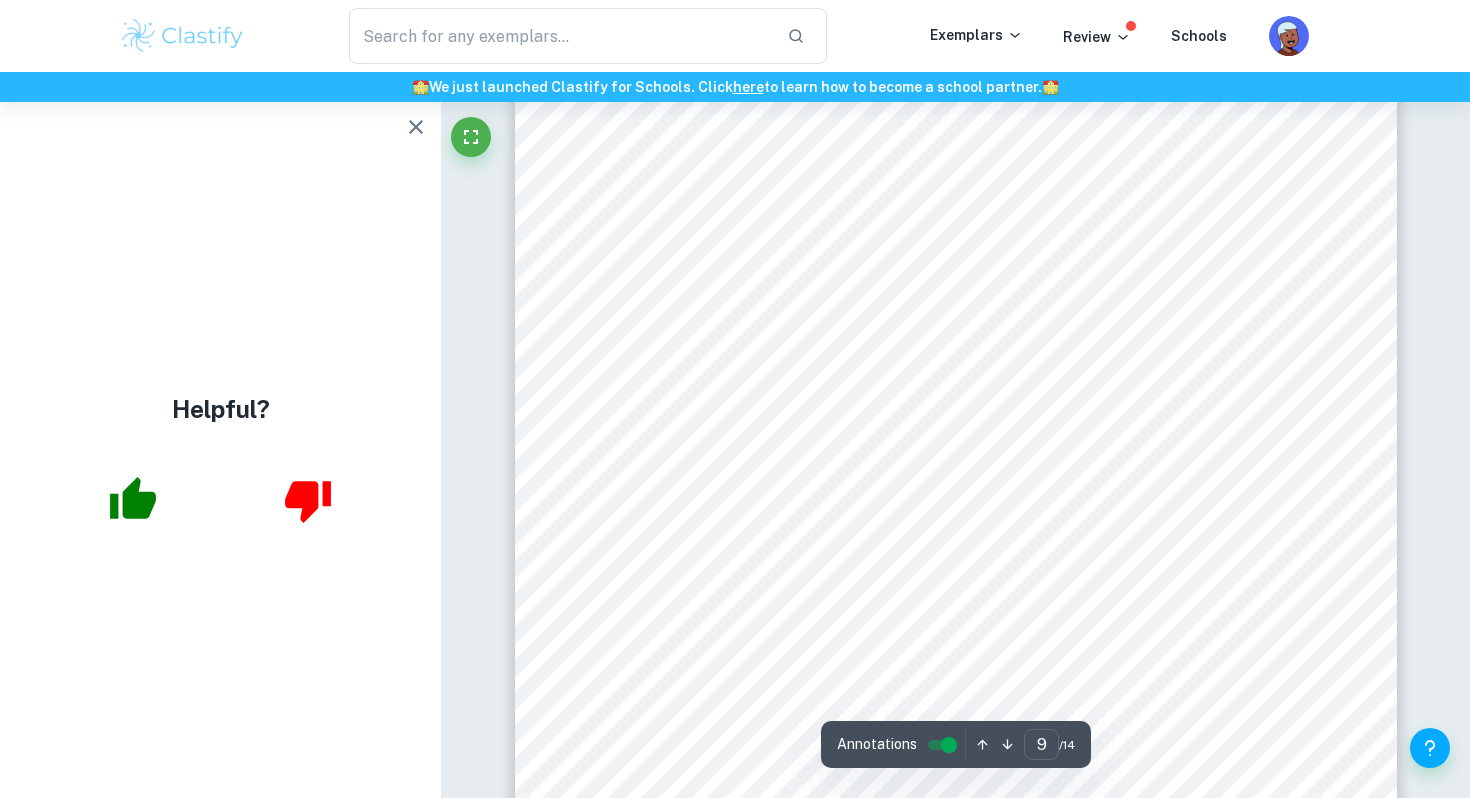 drag, startPoint x: 701, startPoint y: 255, endPoint x: 774, endPoint y: 303, distance: 87.36704 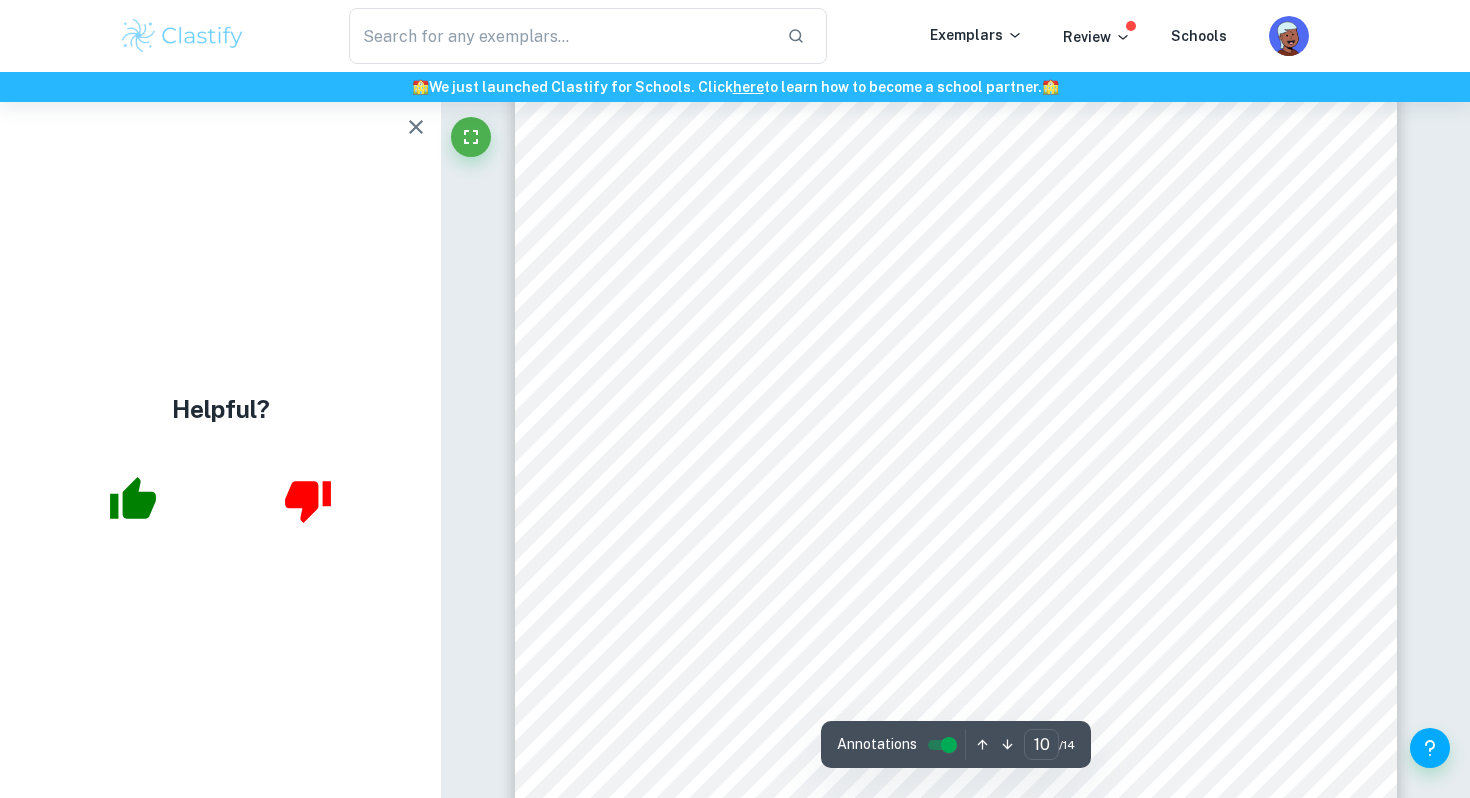 scroll, scrollTop: 11917, scrollLeft: 0, axis: vertical 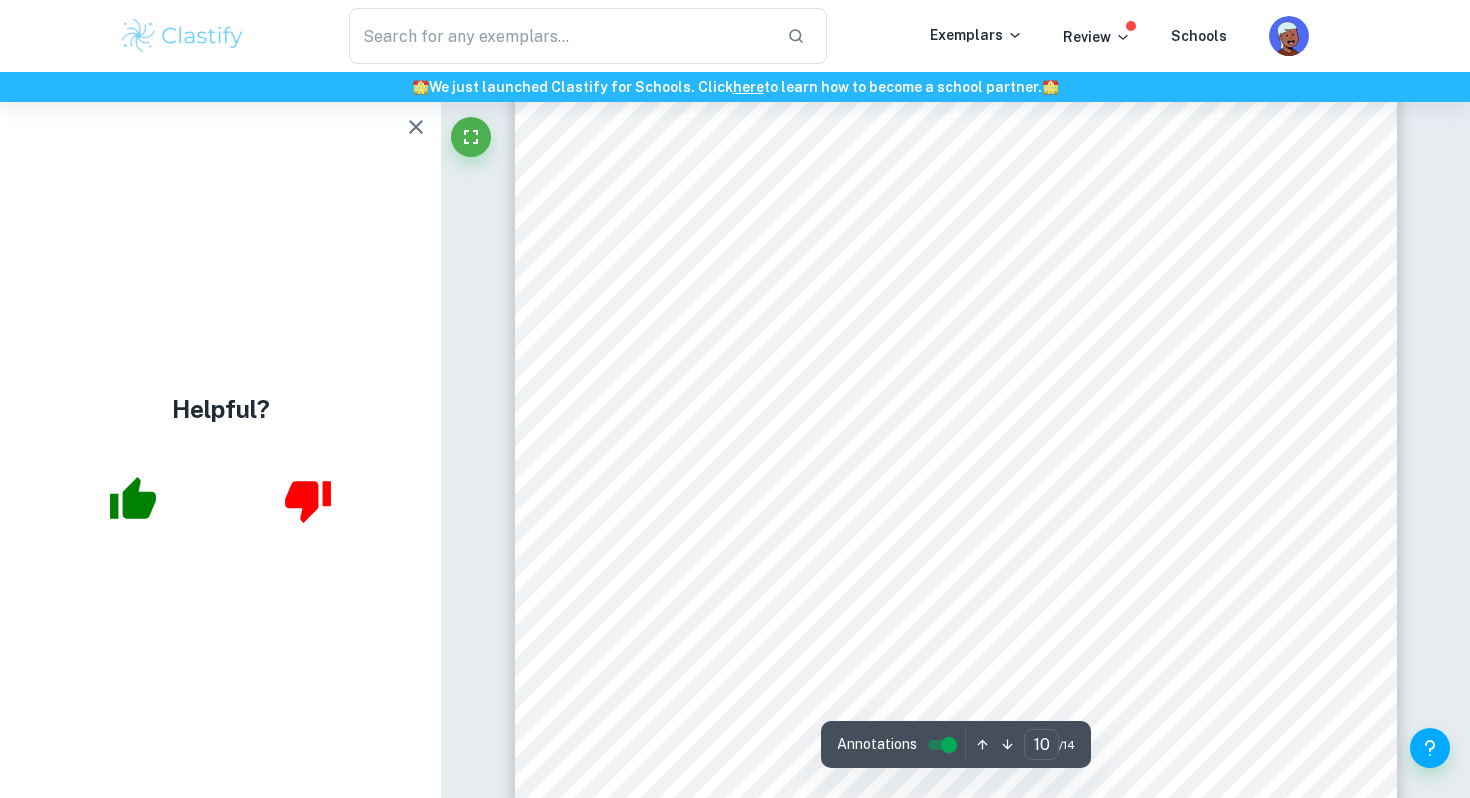 drag, startPoint x: 810, startPoint y: 231, endPoint x: 817, endPoint y: 402, distance: 171.14322 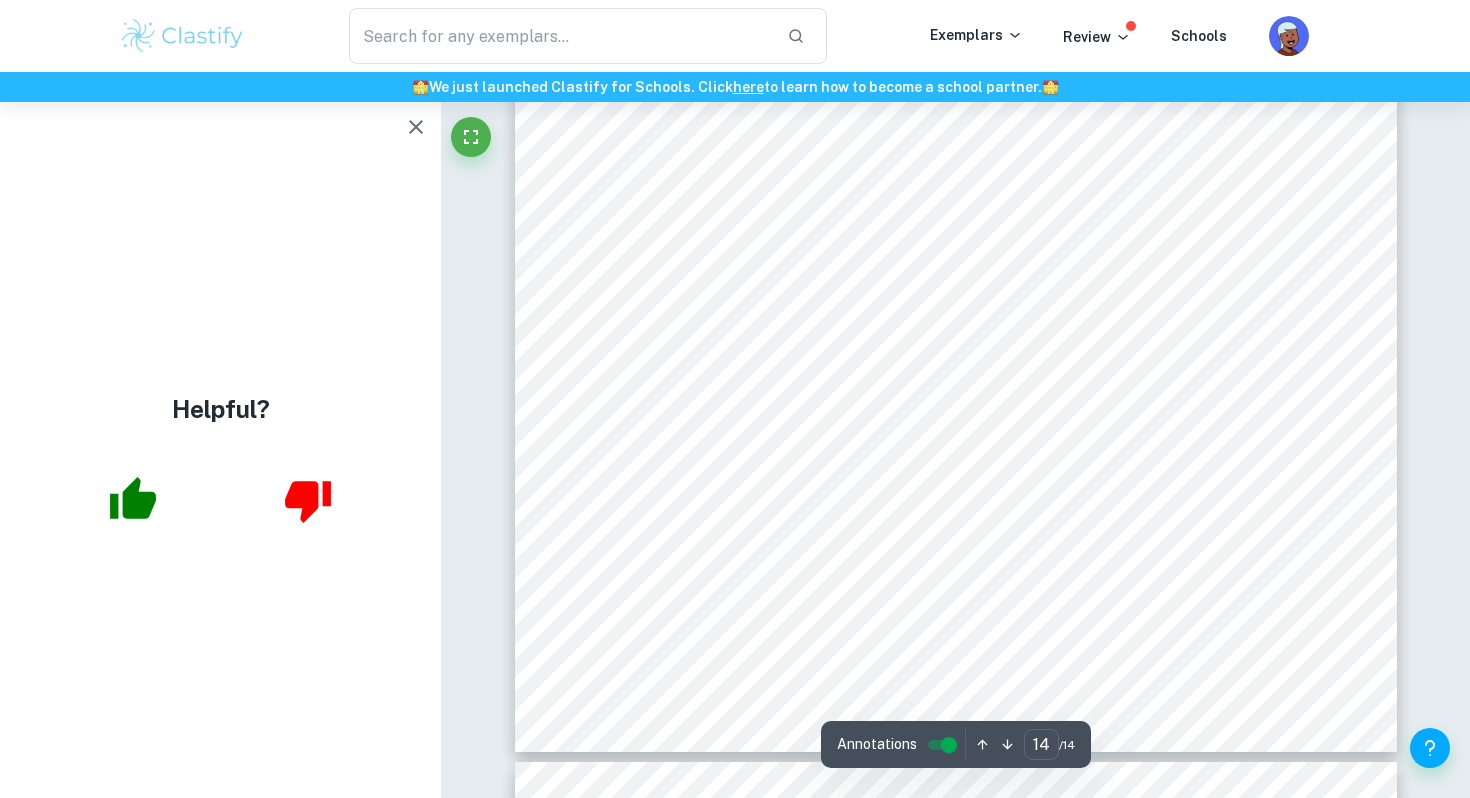 scroll, scrollTop: 16501, scrollLeft: 0, axis: vertical 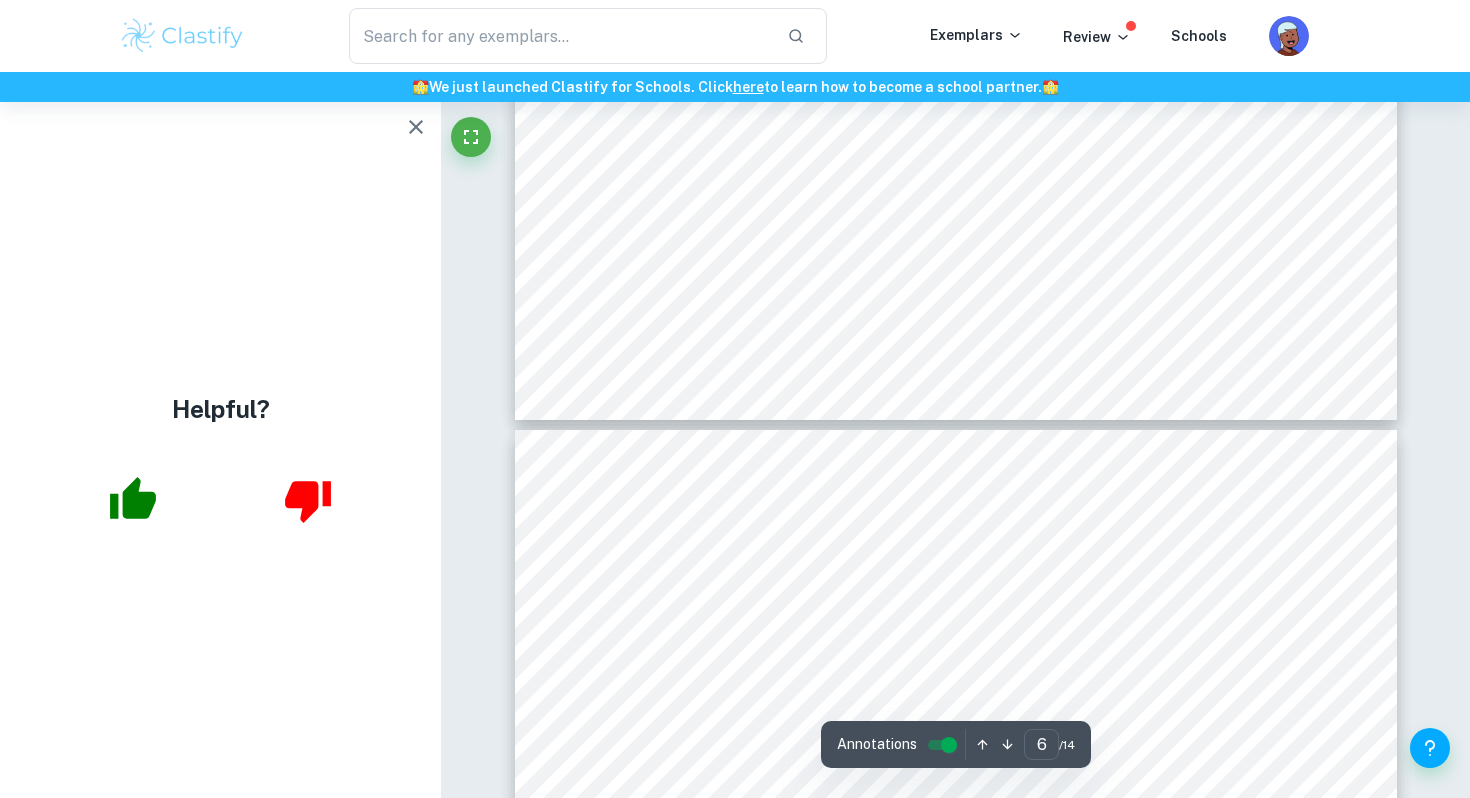type on "5" 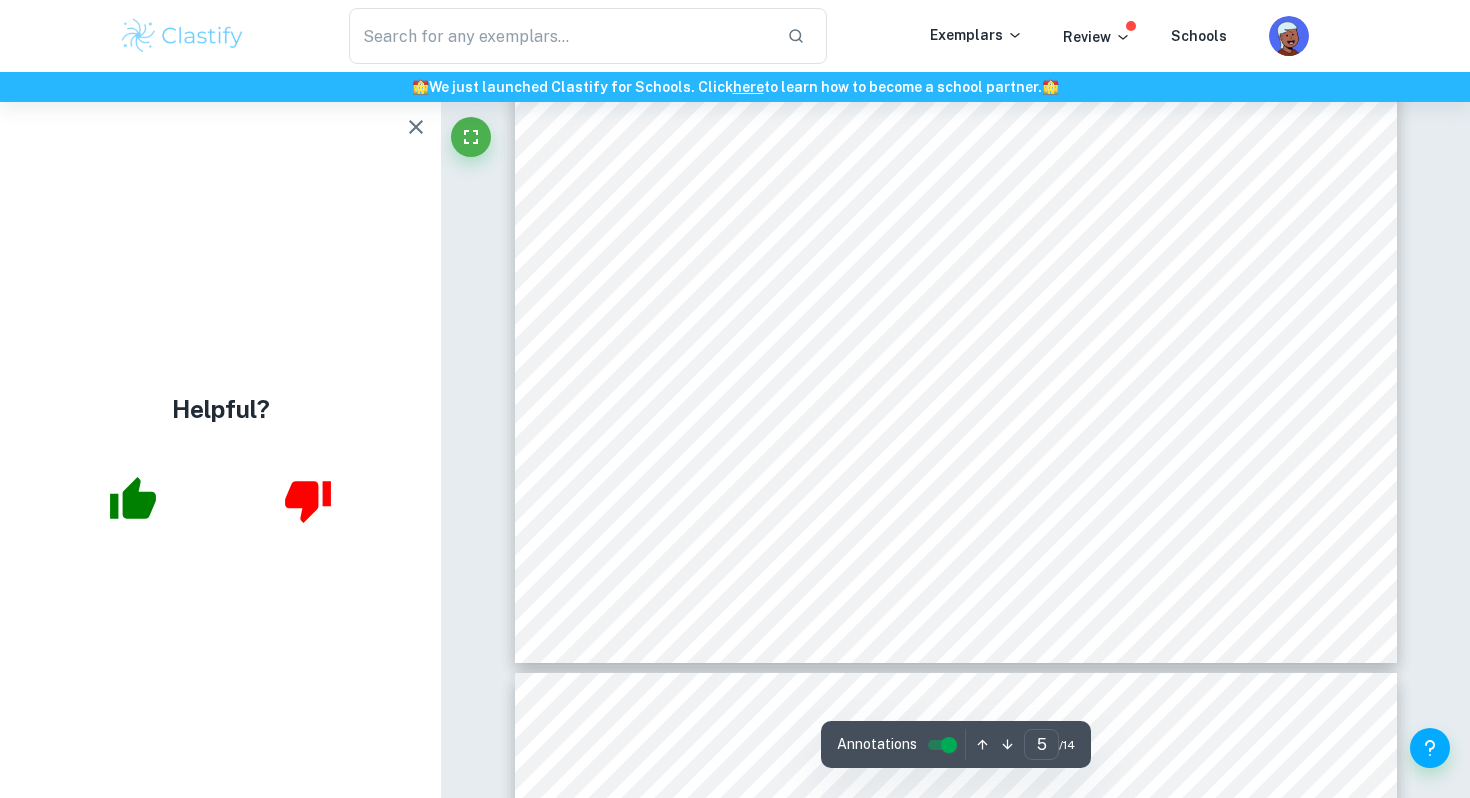scroll, scrollTop: 5848, scrollLeft: 0, axis: vertical 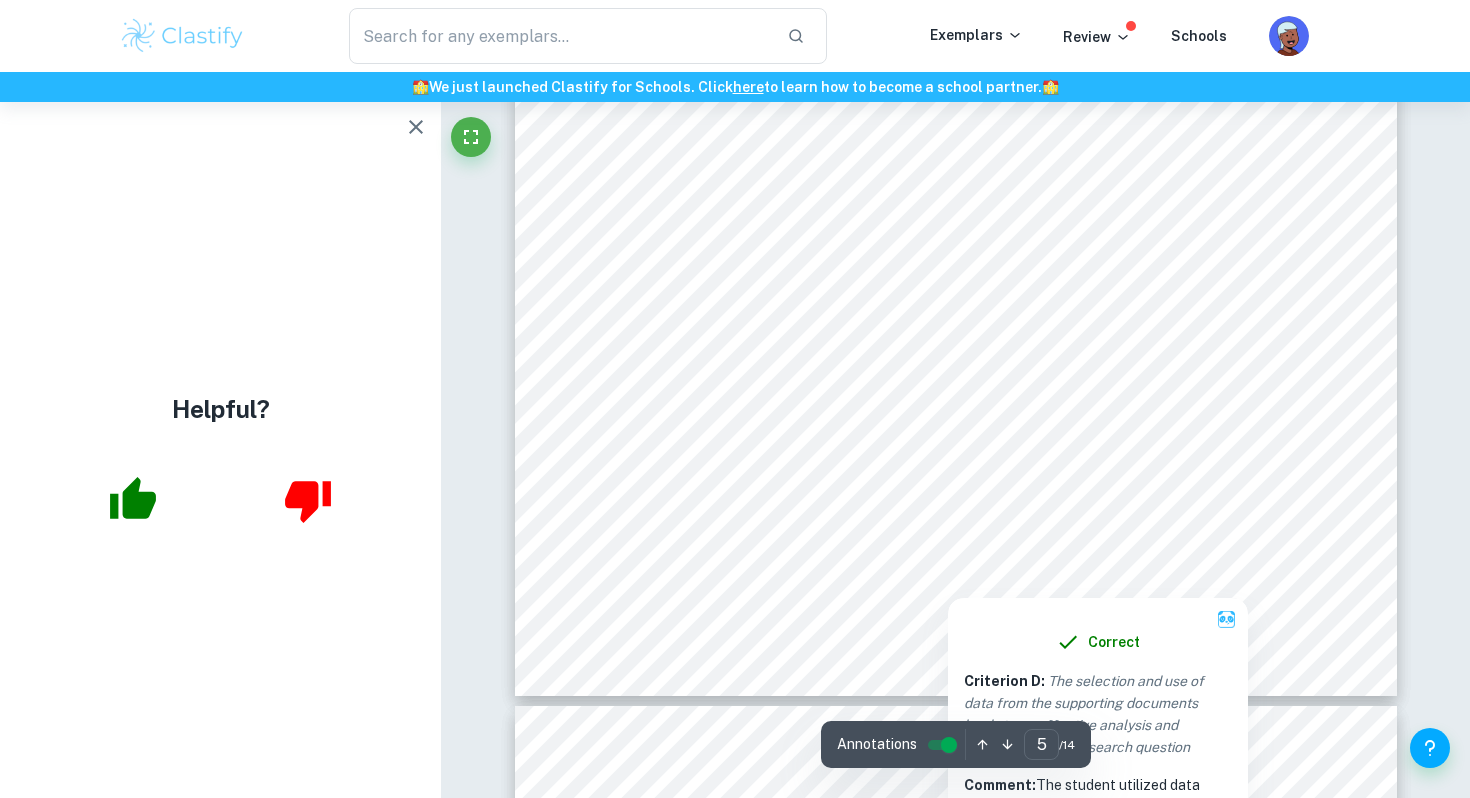 click at bounding box center [696, 567] 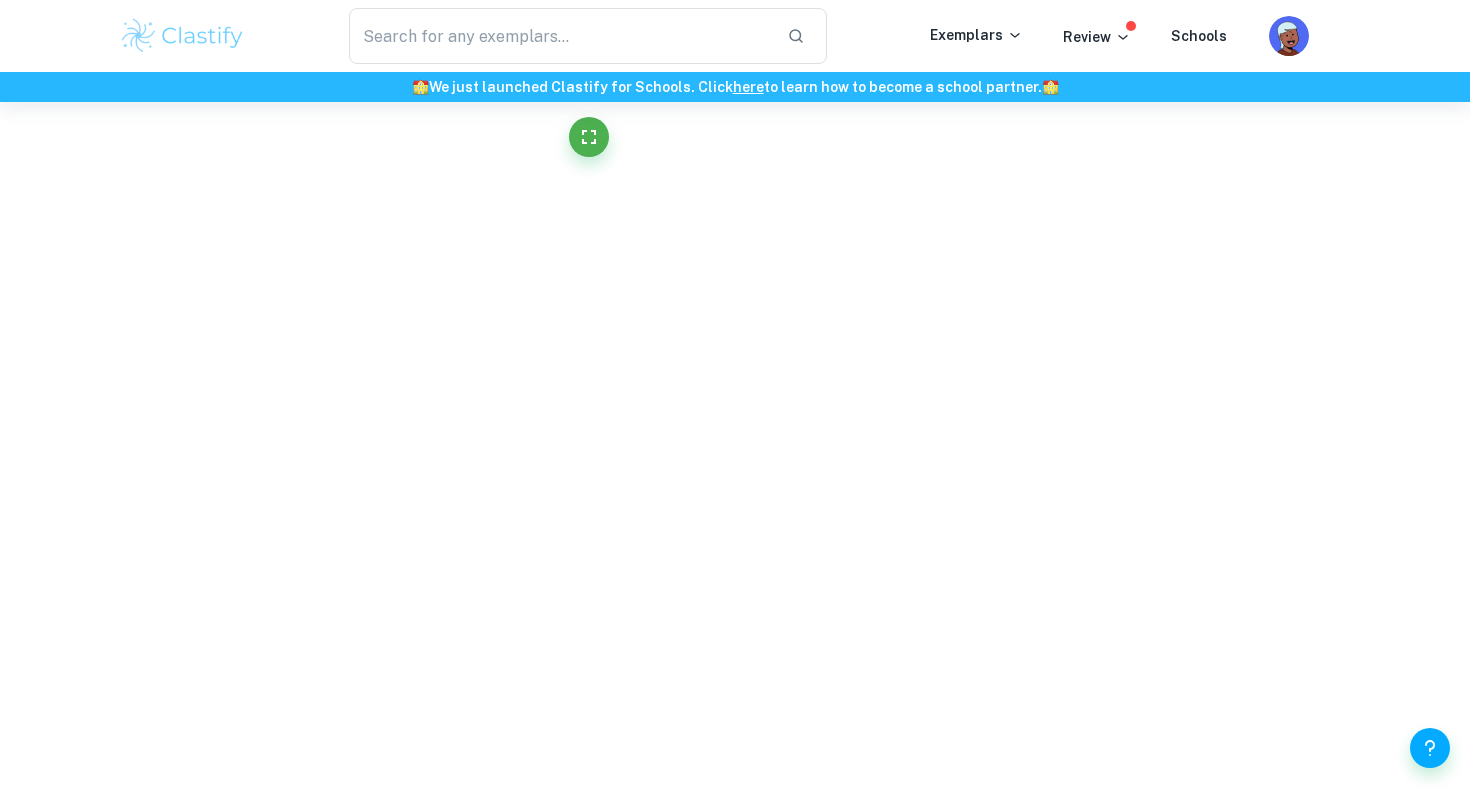 scroll, scrollTop: 5924, scrollLeft: 0, axis: vertical 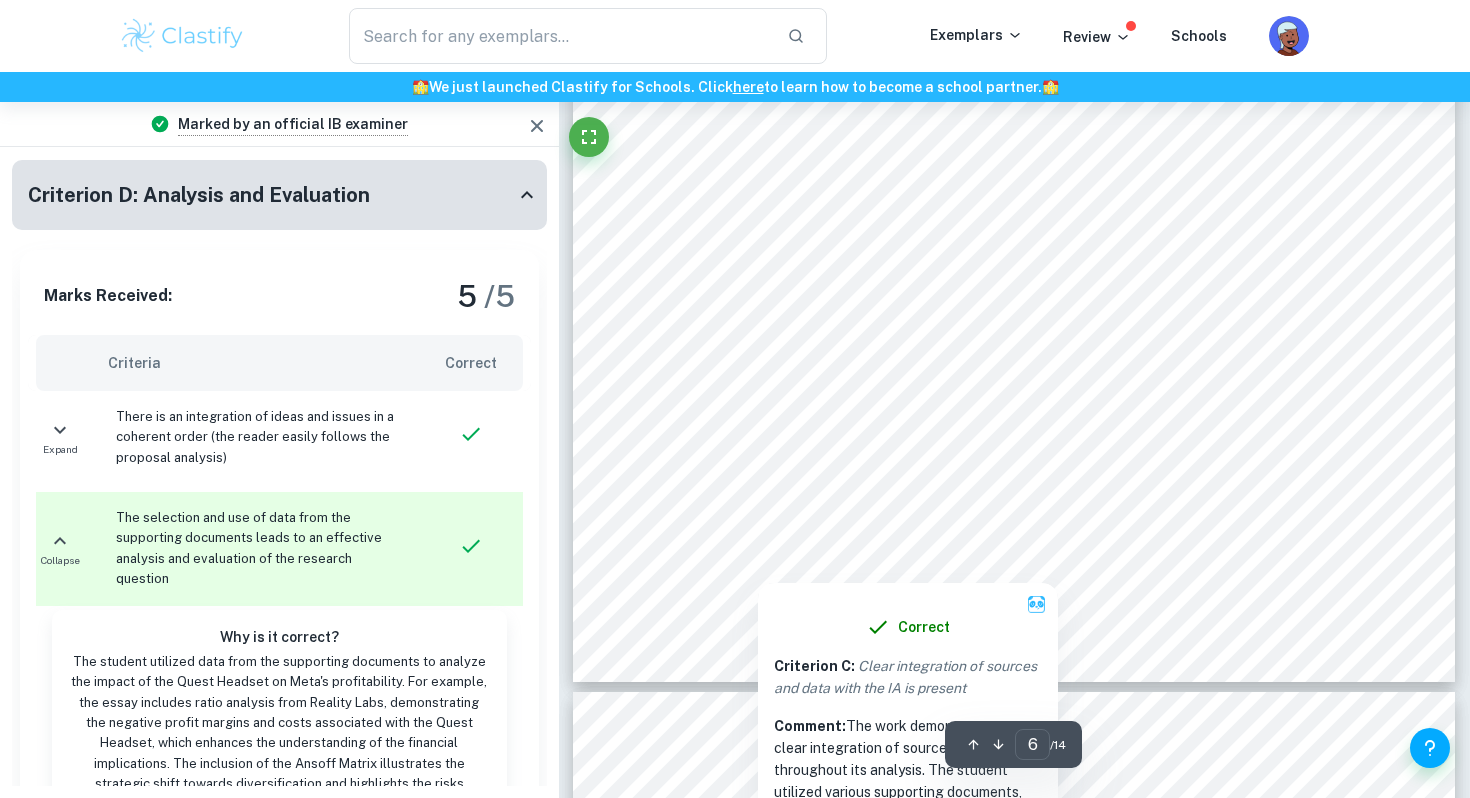click at bounding box center [755, 467] 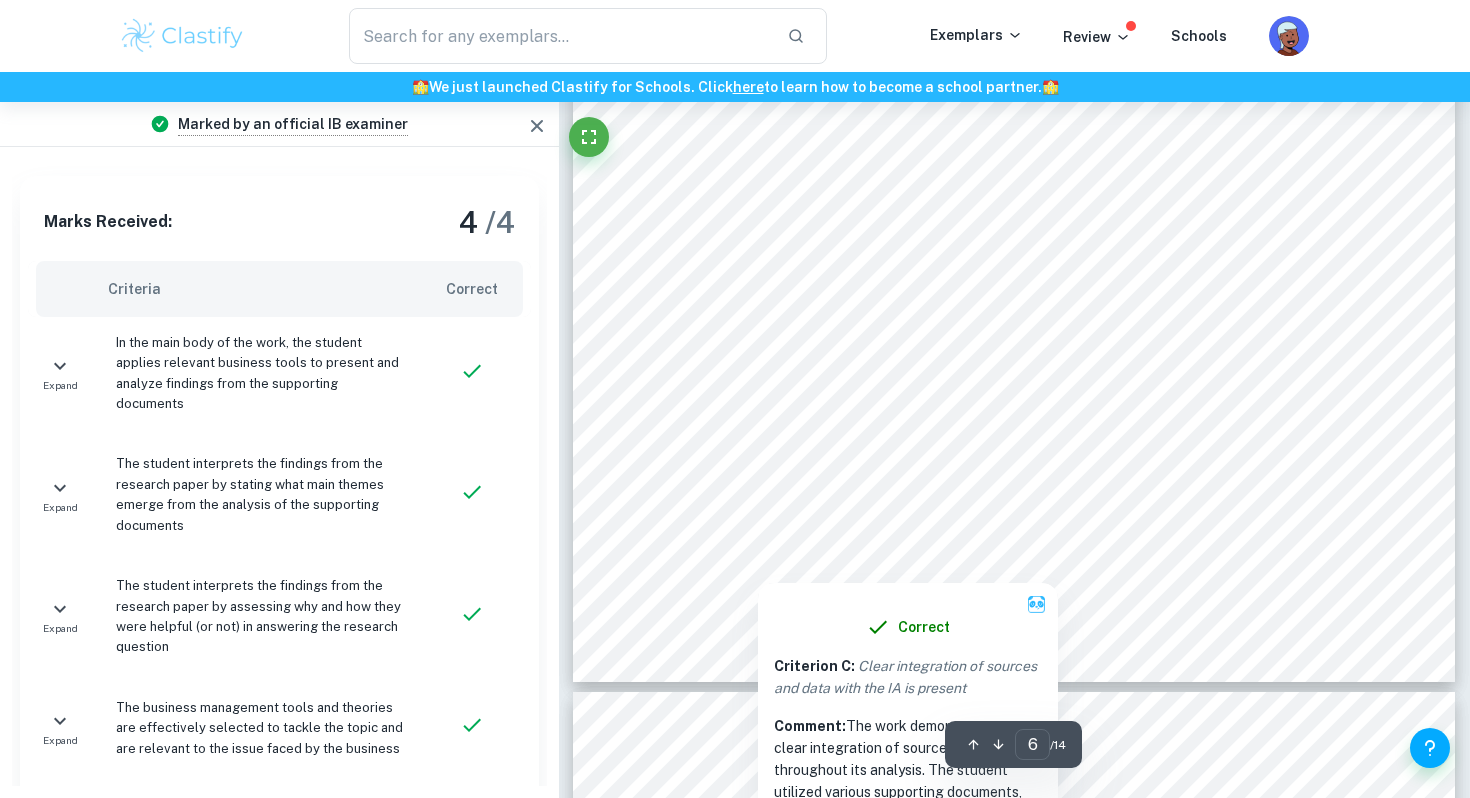 scroll, scrollTop: 4454, scrollLeft: 0, axis: vertical 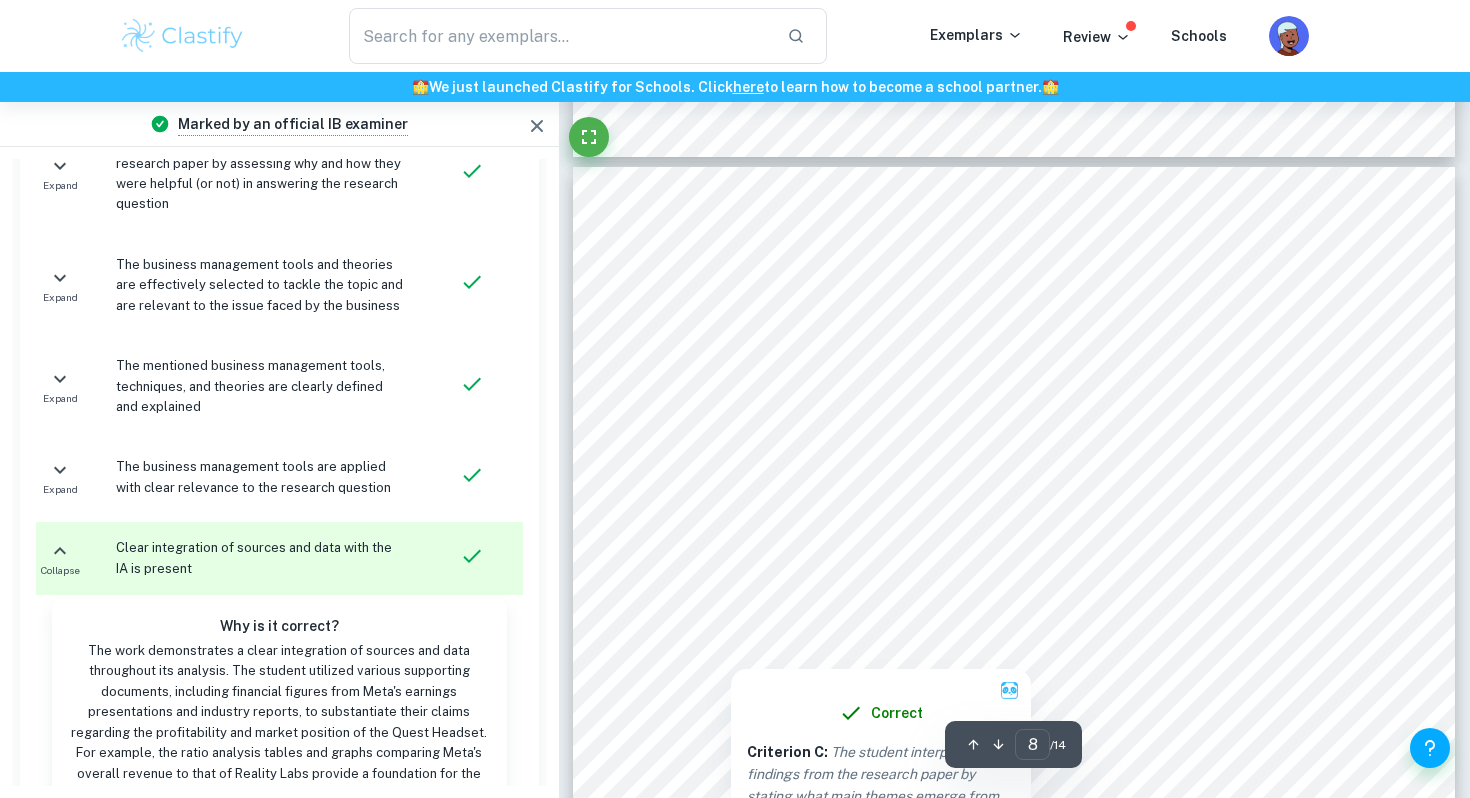 click at bounding box center [1014, 573] 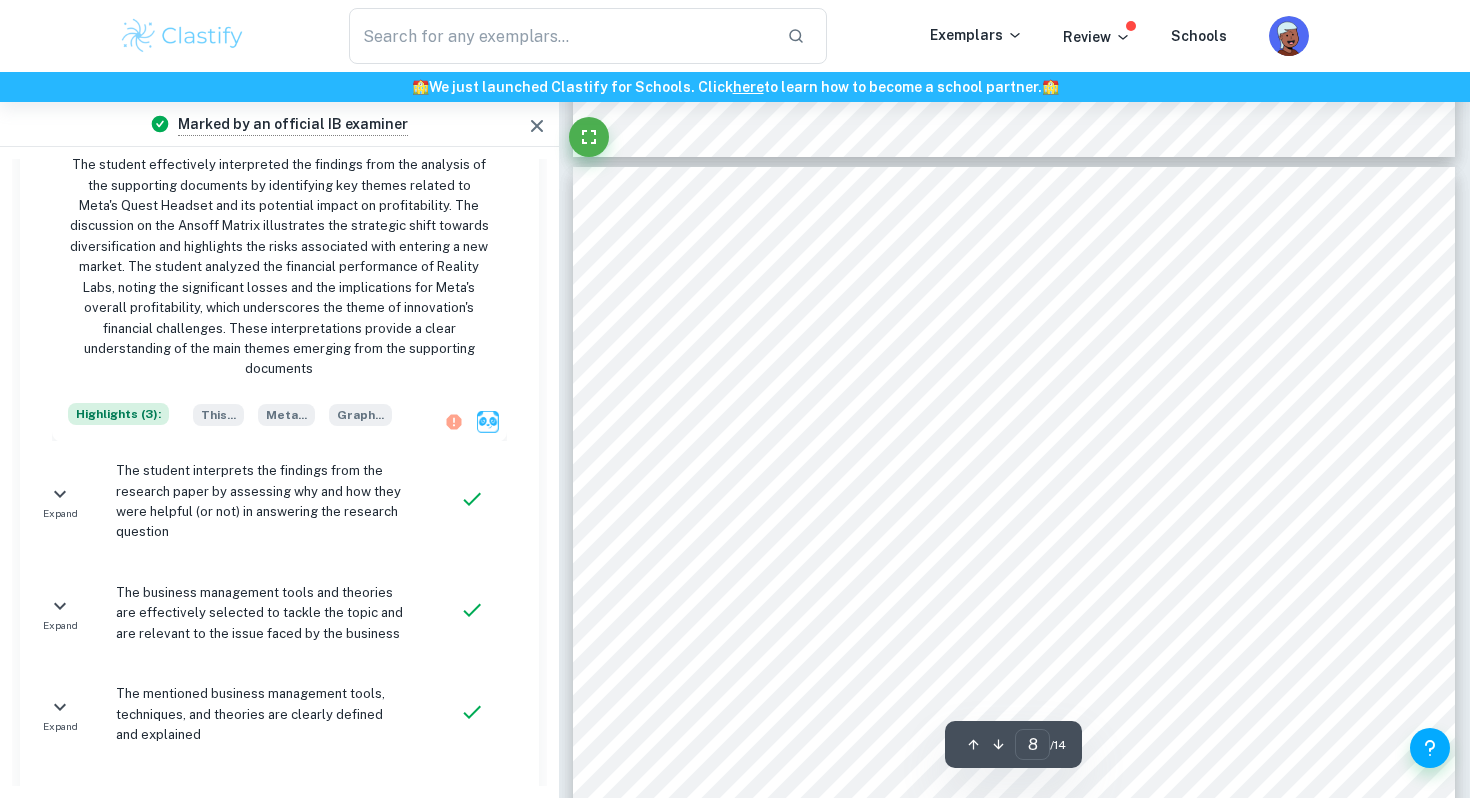 scroll, scrollTop: 3968, scrollLeft: 0, axis: vertical 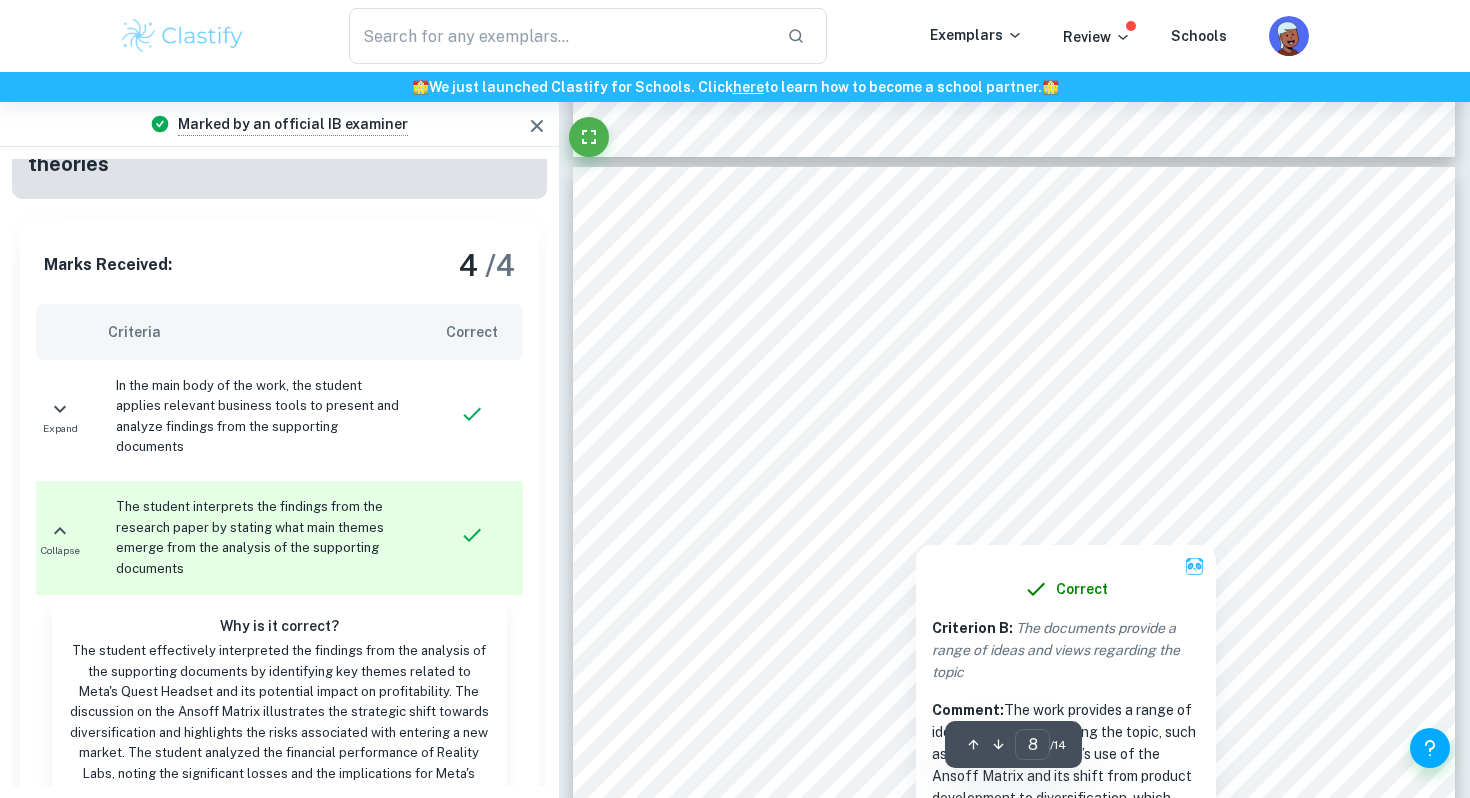 click at bounding box center [1014, 490] 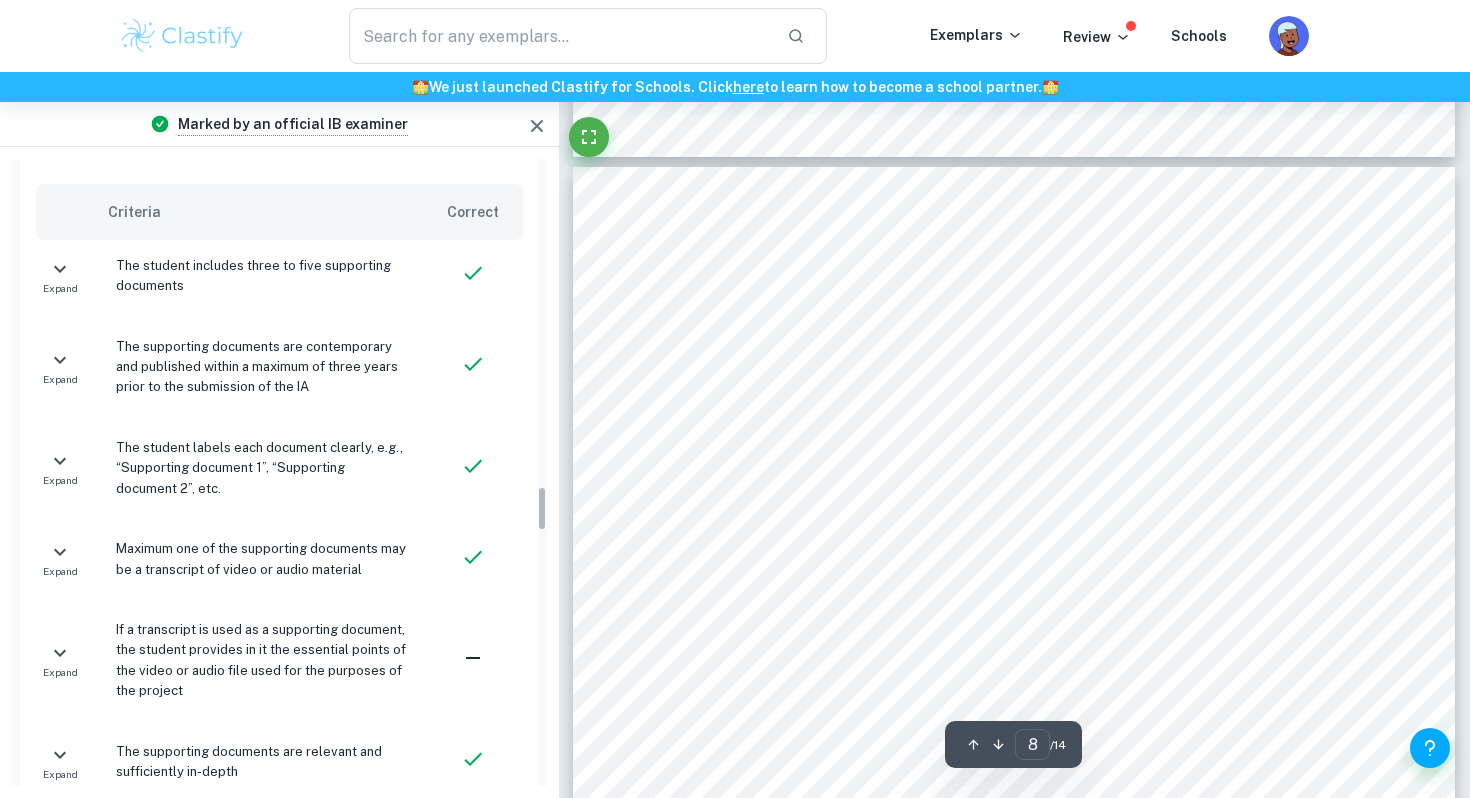 scroll, scrollTop: 4495, scrollLeft: 0, axis: vertical 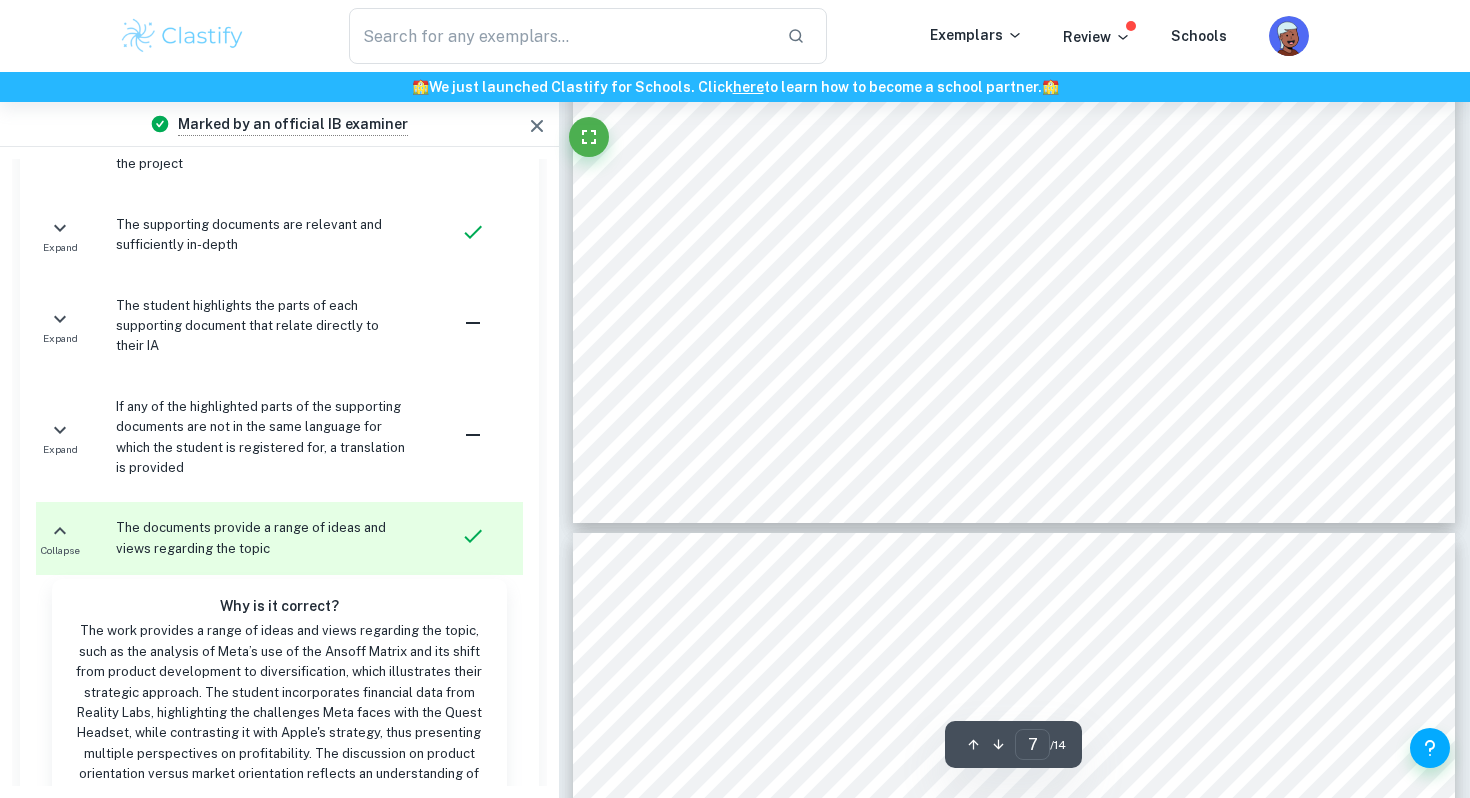 type on "8" 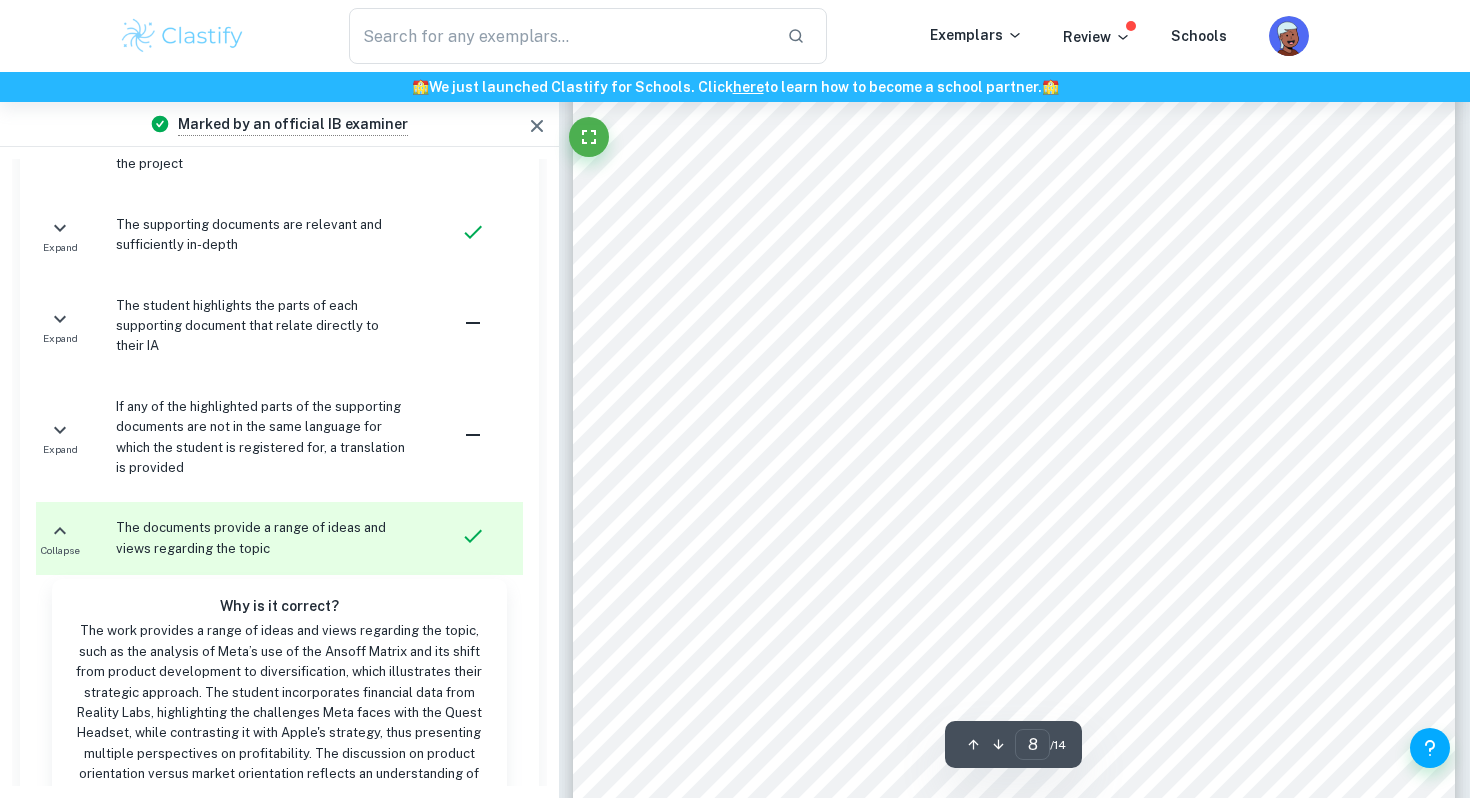 scroll, scrollTop: 9042, scrollLeft: 0, axis: vertical 